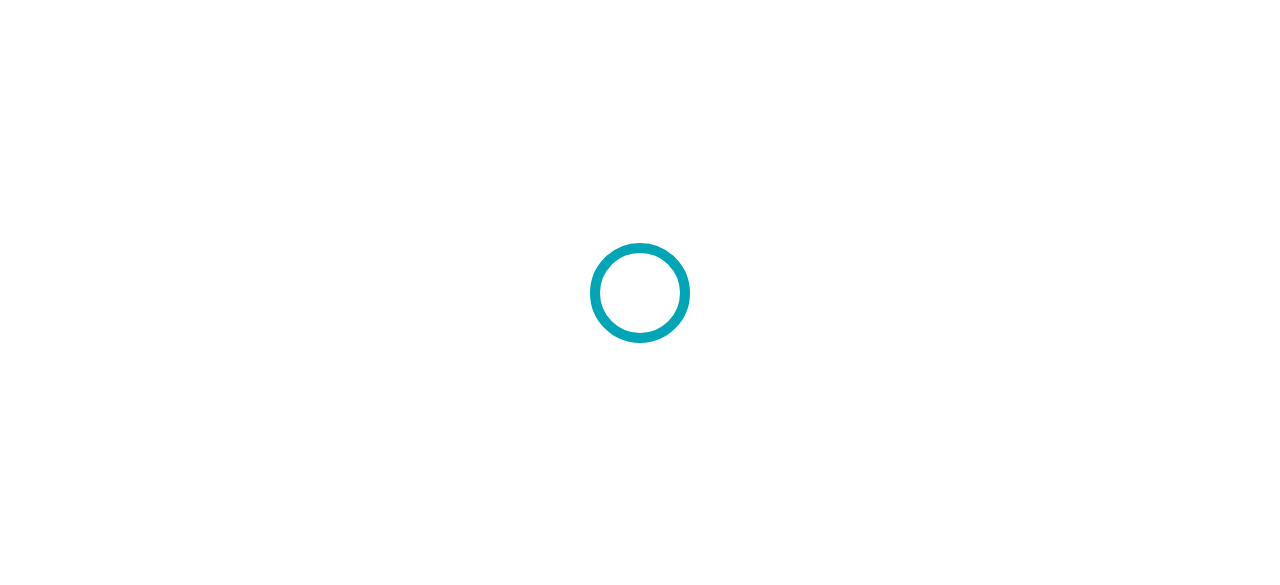 scroll, scrollTop: 0, scrollLeft: 0, axis: both 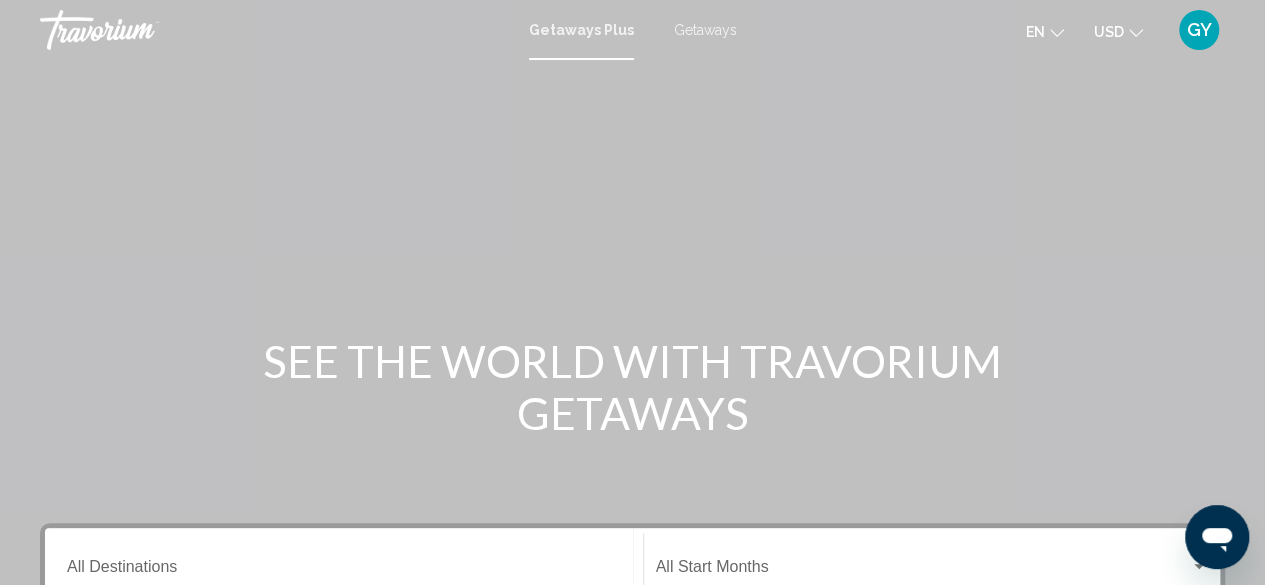 click on "Getaways" at bounding box center (705, 30) 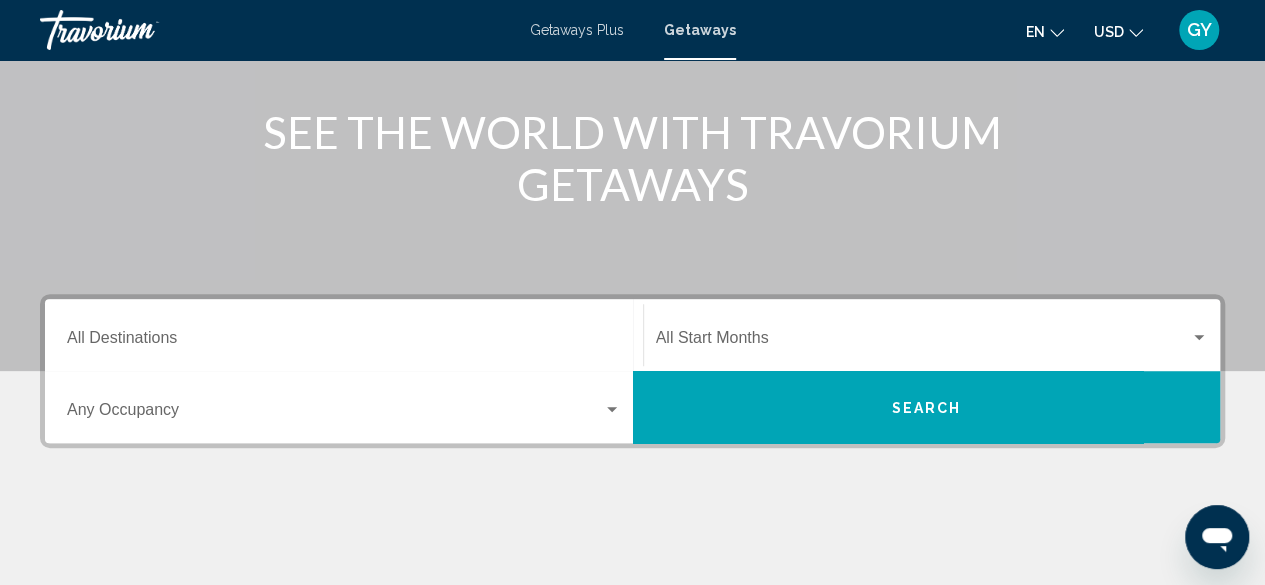 scroll, scrollTop: 230, scrollLeft: 0, axis: vertical 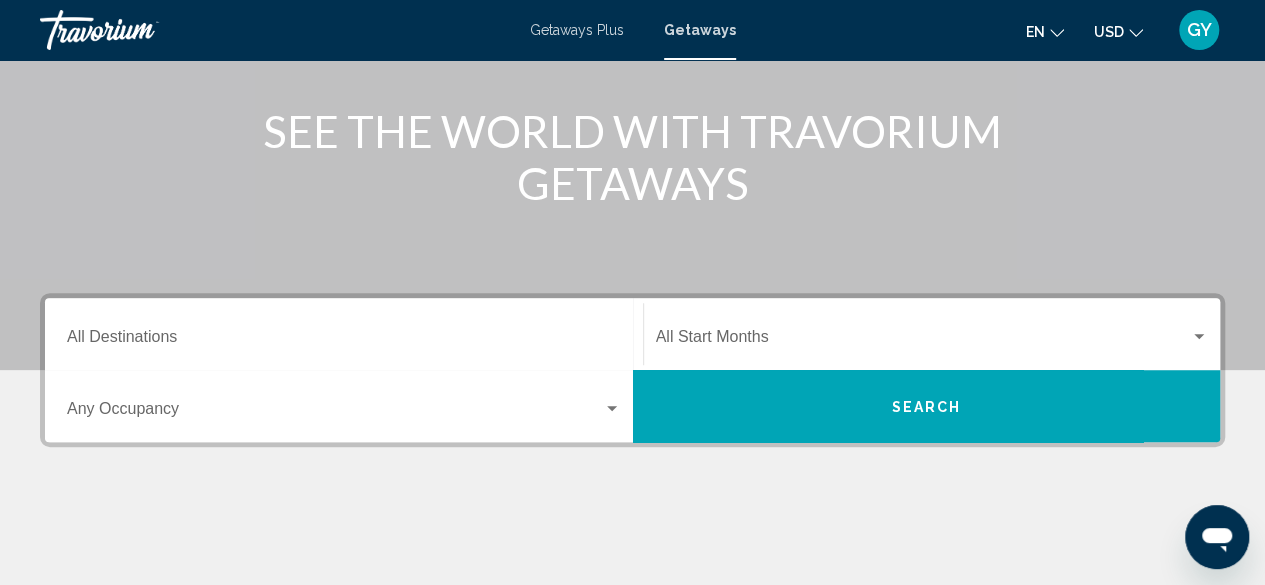 click on "Destination All Destinations" at bounding box center [344, 334] 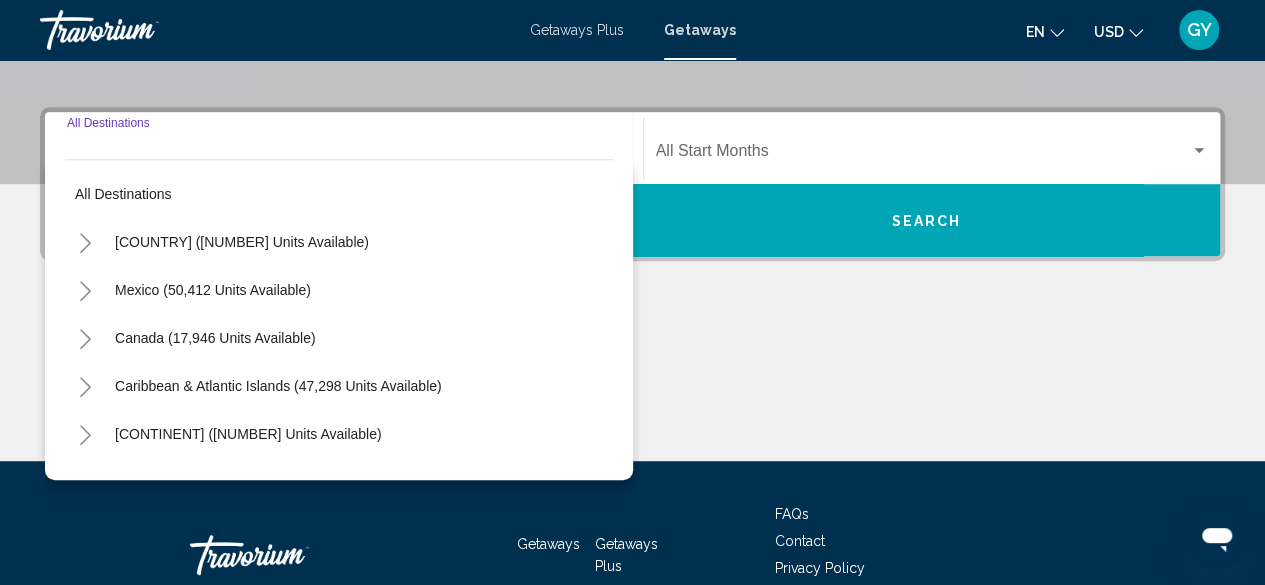 scroll, scrollTop: 458, scrollLeft: 0, axis: vertical 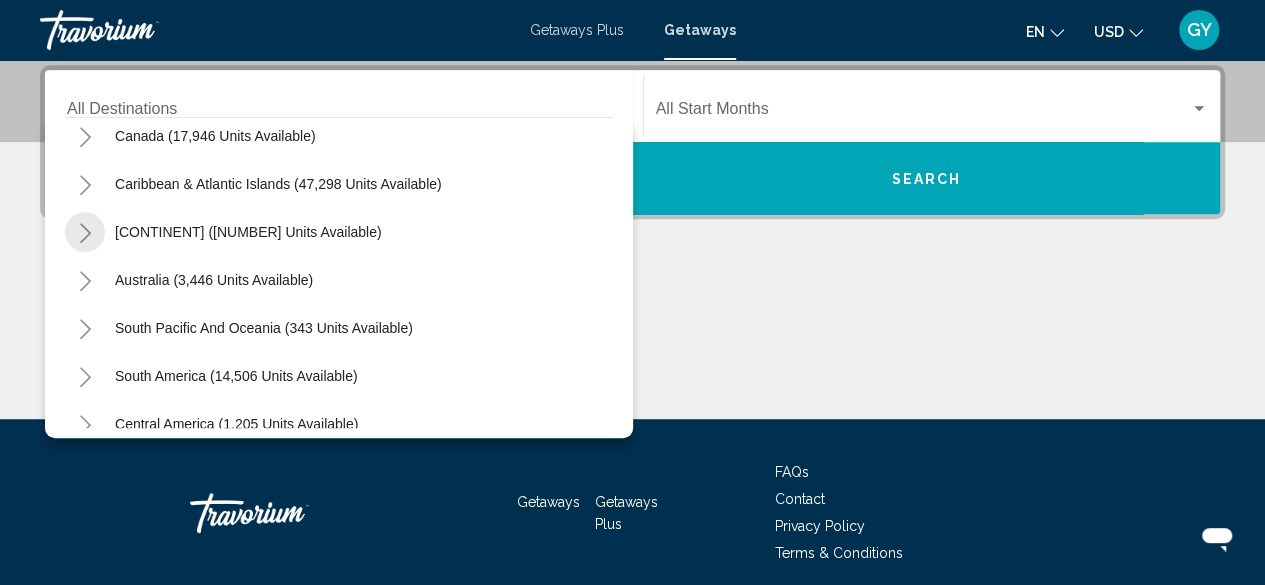 click at bounding box center [85, 233] 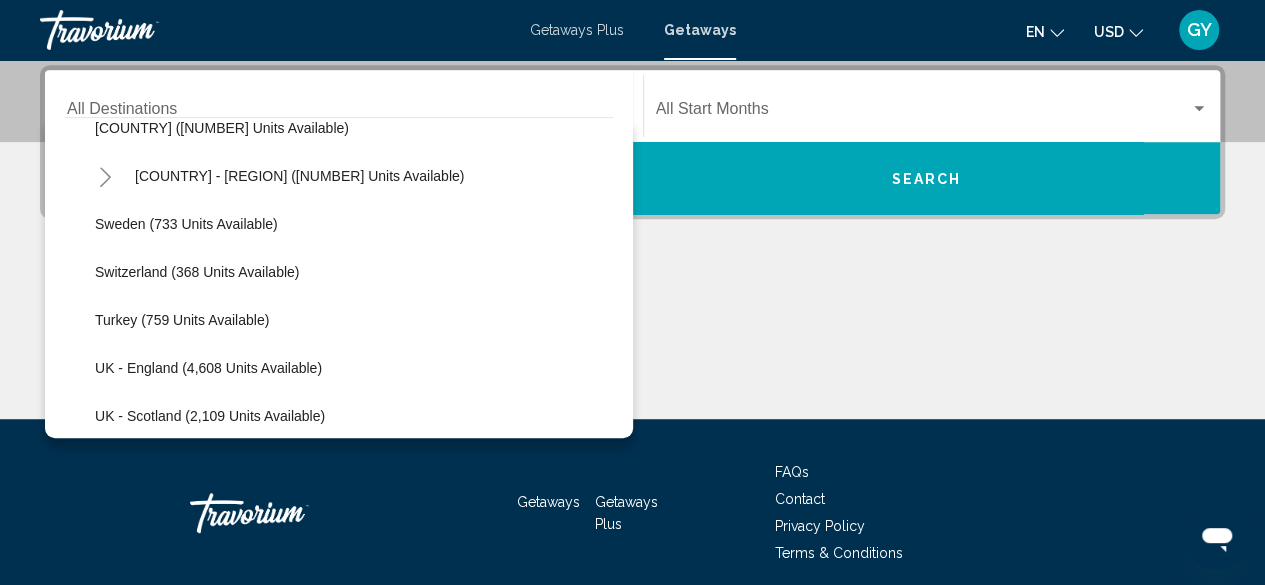 scroll, scrollTop: 1040, scrollLeft: 0, axis: vertical 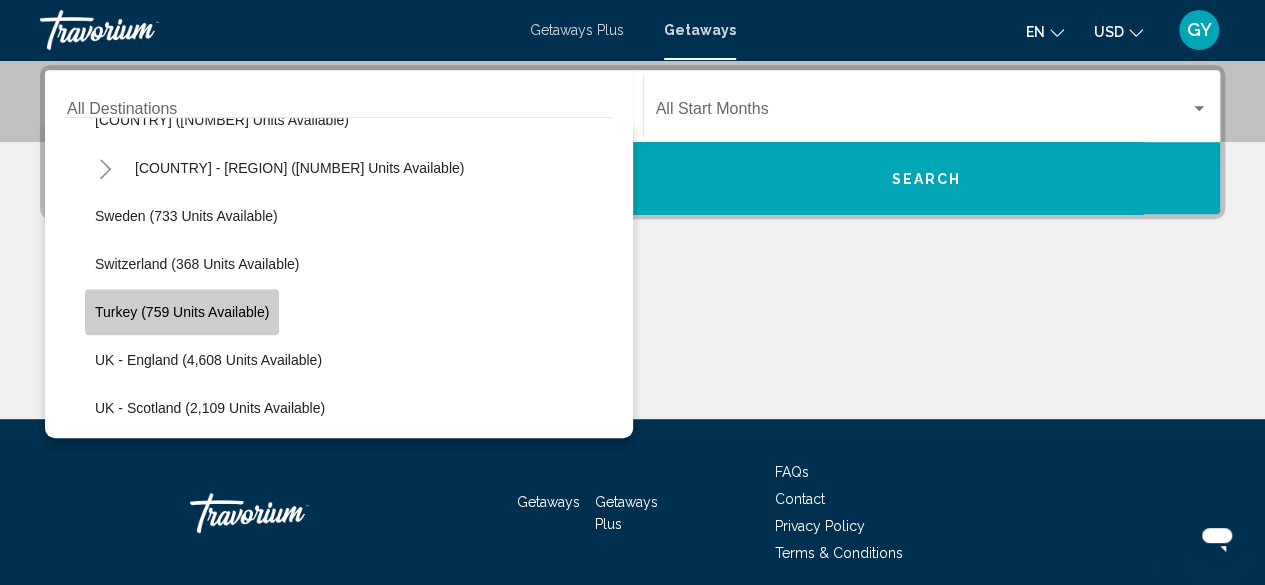 click on "Turkey (759 units available)" at bounding box center (182, 312) 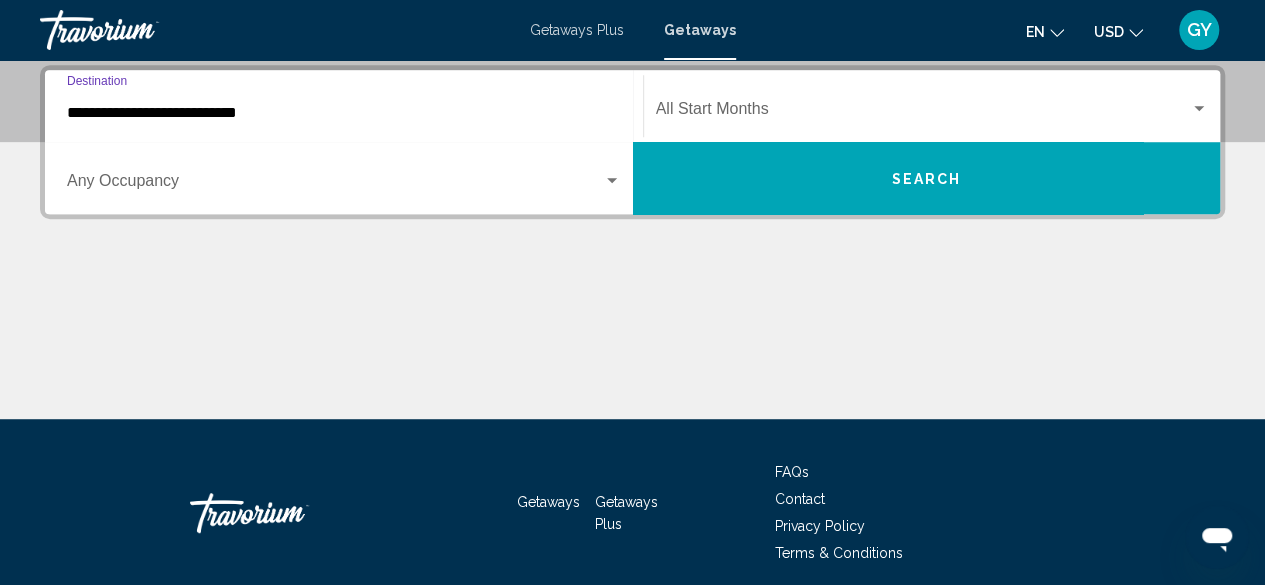 click on "Search" at bounding box center (927, 178) 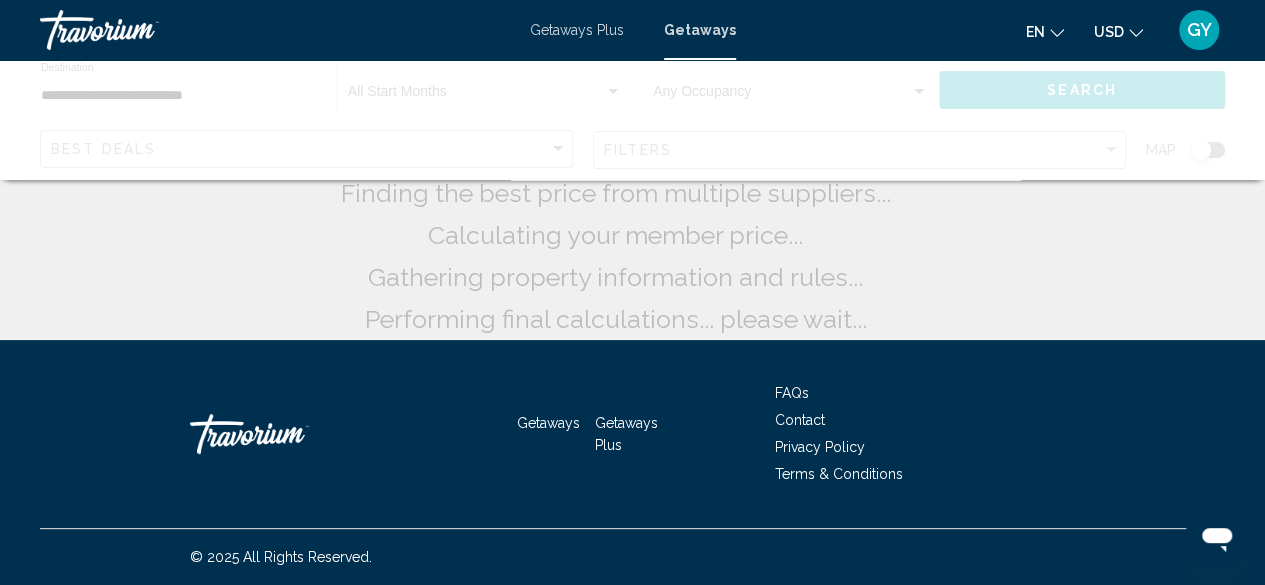 scroll, scrollTop: 0, scrollLeft: 0, axis: both 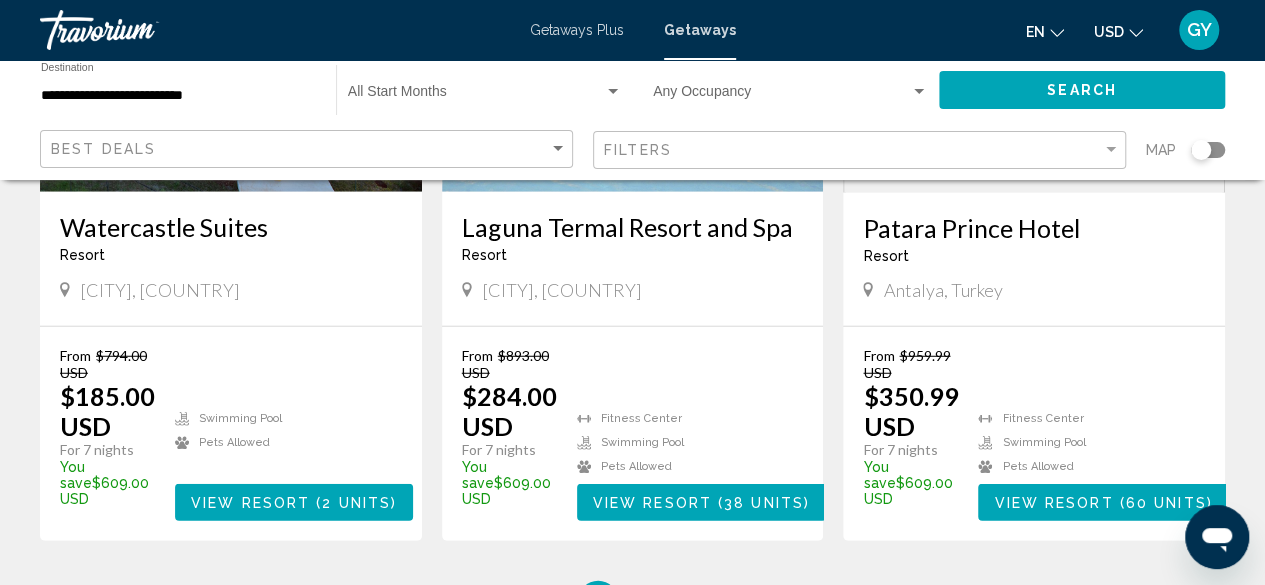 click at bounding box center [1116, 503] 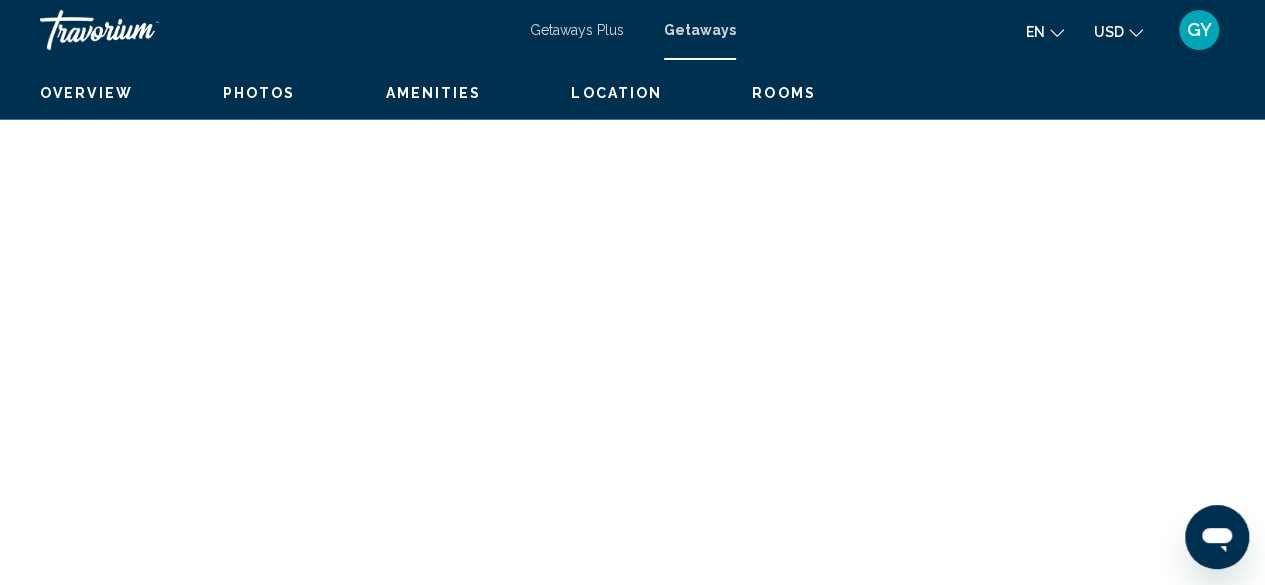 scroll, scrollTop: 242, scrollLeft: 0, axis: vertical 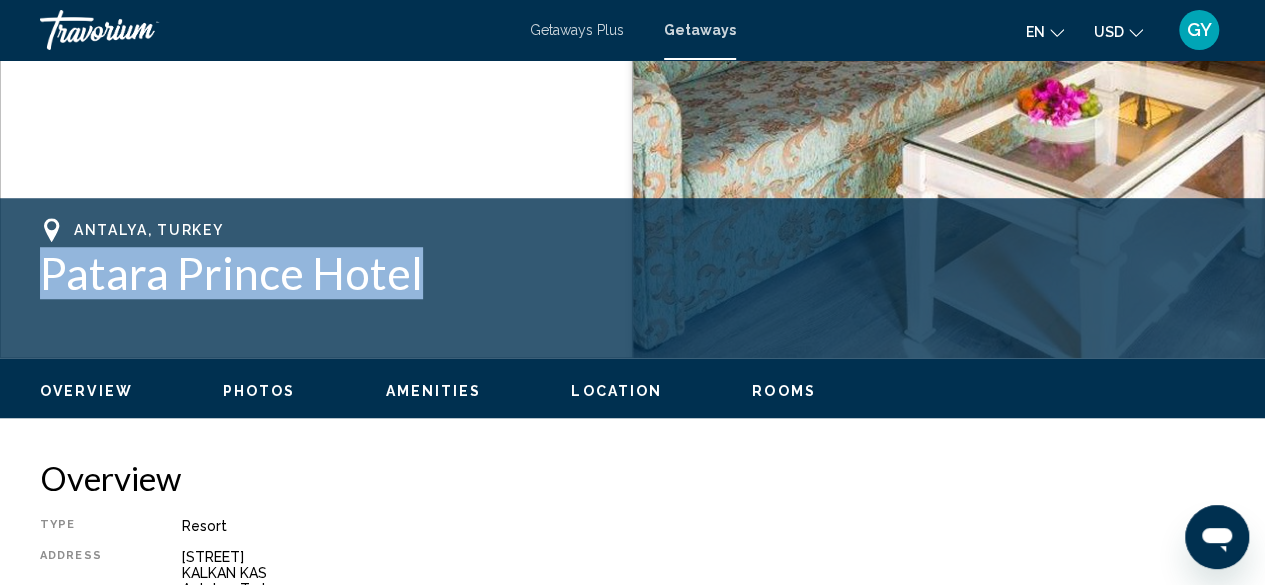 drag, startPoint x: 420, startPoint y: 275, endPoint x: 2, endPoint y: 283, distance: 418.07654 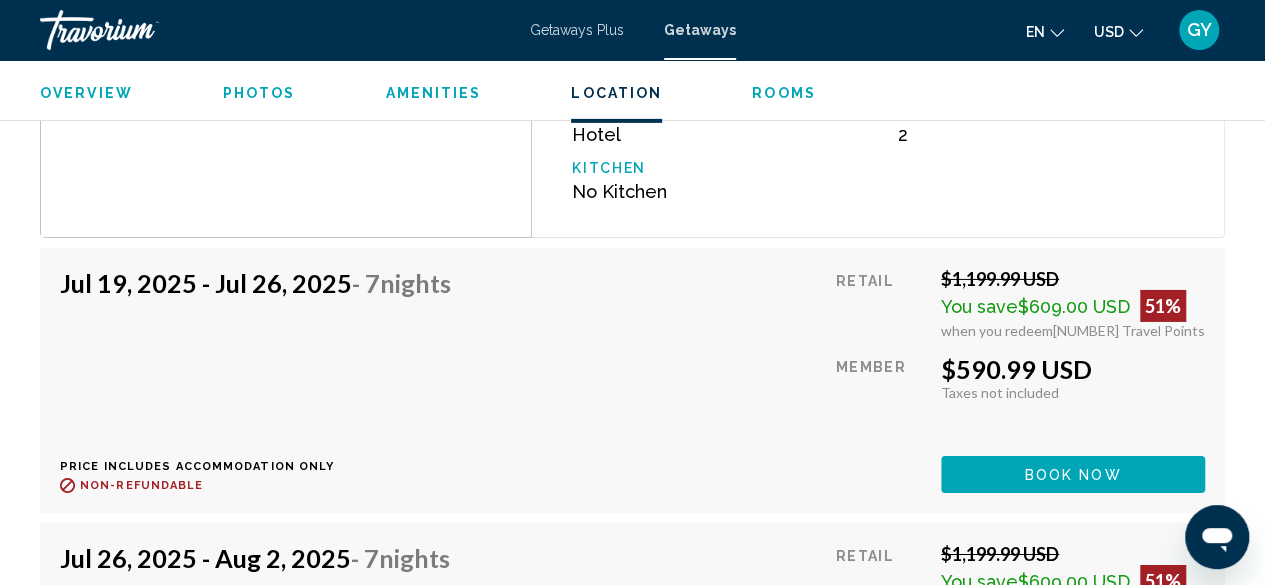 scroll, scrollTop: 3208, scrollLeft: 0, axis: vertical 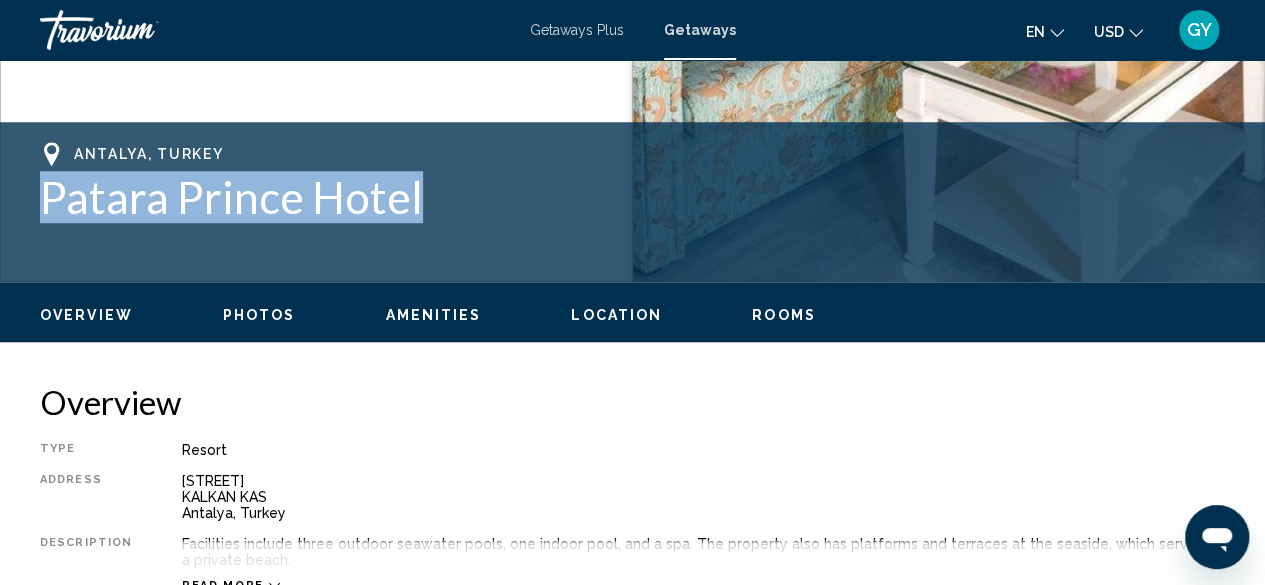 click on "[CITY], [COUNTRY] [RESORT NAME]" at bounding box center (632, 202) 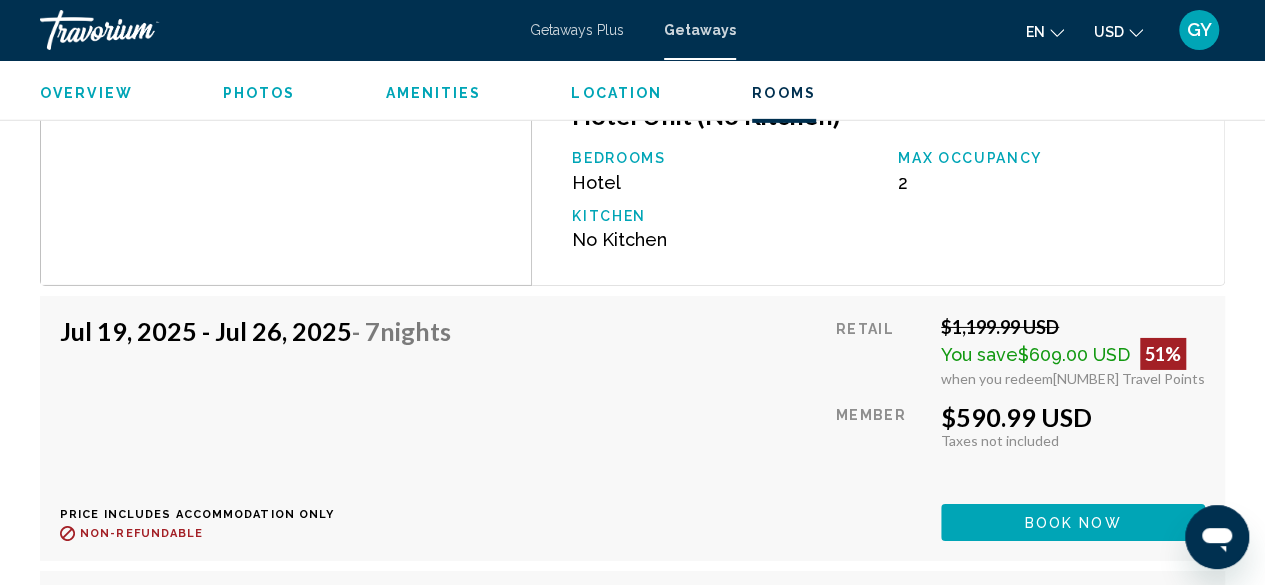 scroll, scrollTop: 3150, scrollLeft: 0, axis: vertical 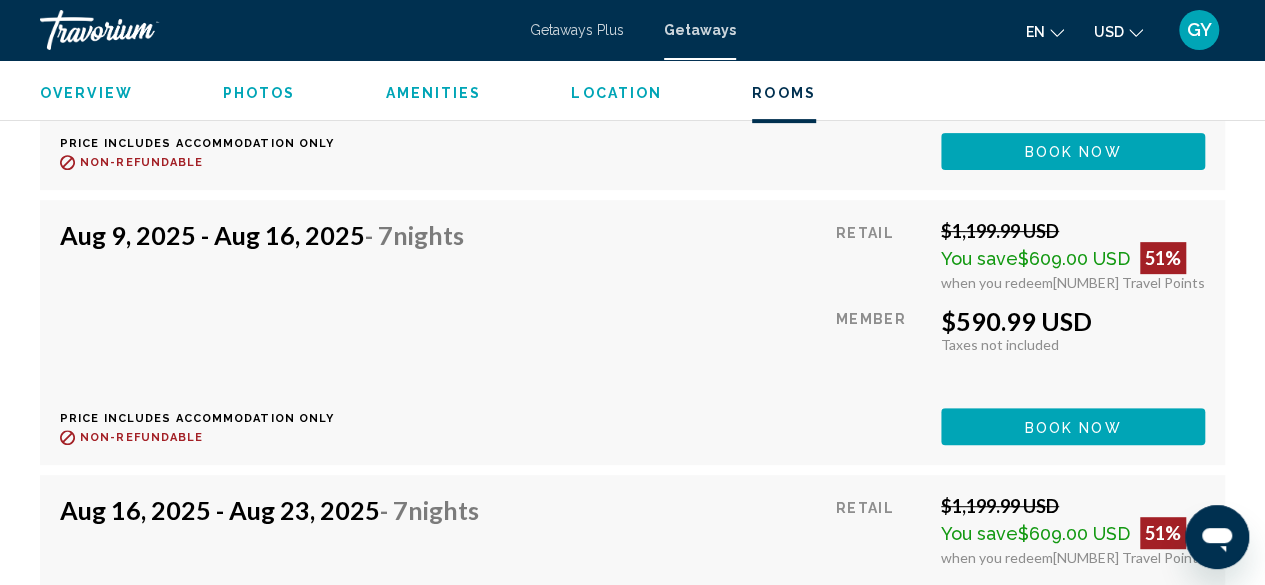 click on "Overview Type Resort All-Inclusive No All-Inclusive Address [STREET] [NUMBER] [CITY] [STATE], [COUNTRY] Description Facilities include three outdoor seawater pools, one indoor pool, and a spa. The property also has platforms and terraces at the seaside, which serve as a private beach. Read more
Photos Amenities gym pool No Amenities available. Policy Restrictions Pets Pets are not permitted at the resort. Alcohol Served On Site Yes General Urgent Info Occupancy limits are strictly enforced: Violations could result in forfeiture of the unit and/or other penalties. If applicable, additional fees for some utilities, including gas and electricity may be charged by the resort and varies based on stay duration, season, room size and actual usage, and is payable directly to the resort by you. These fees are not included in the total booking price. The units are suitable for two adults.  Breakfast is included. Location ← Переместить влево → ↑ ↓ + Приблизить -" at bounding box center (632, 282) 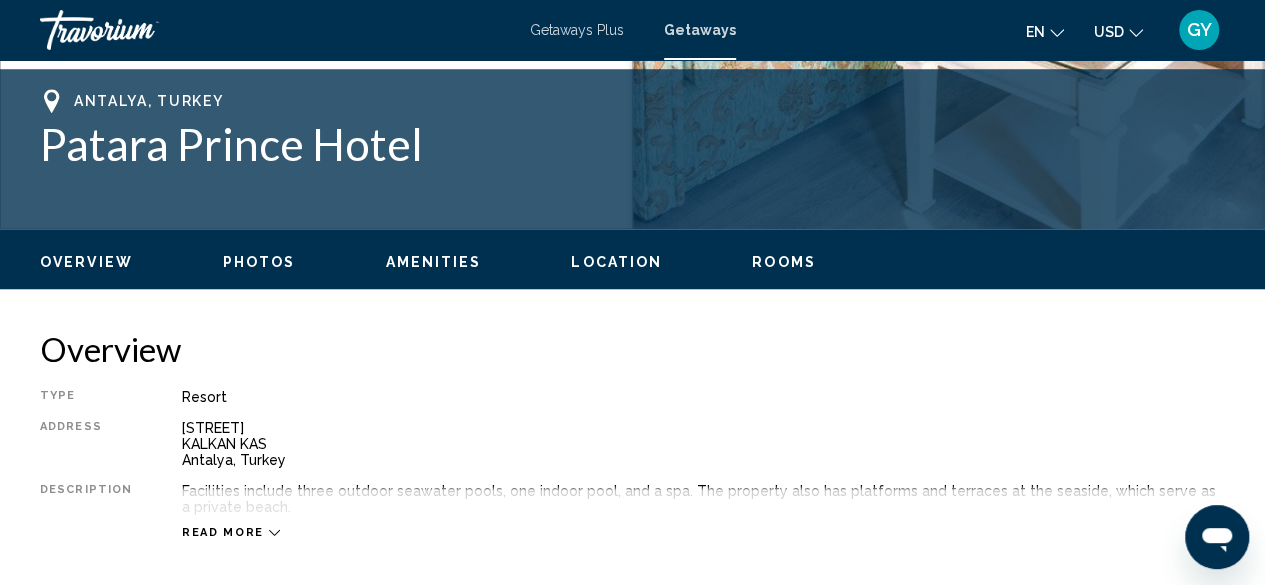 scroll, scrollTop: 704, scrollLeft: 0, axis: vertical 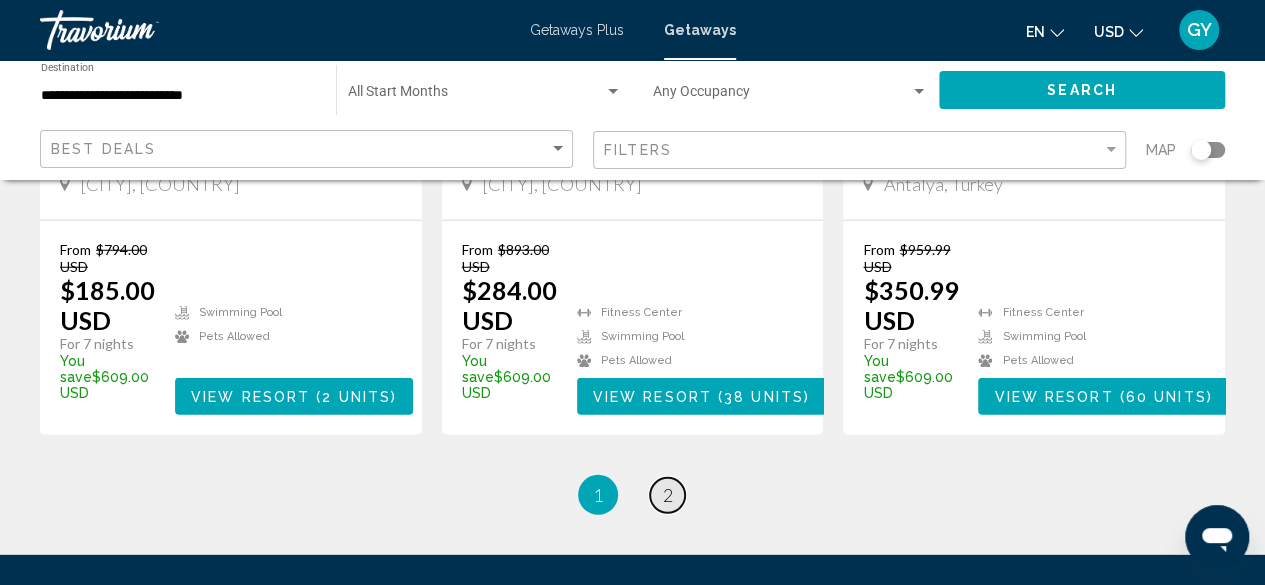 click on "page  2" at bounding box center [667, 495] 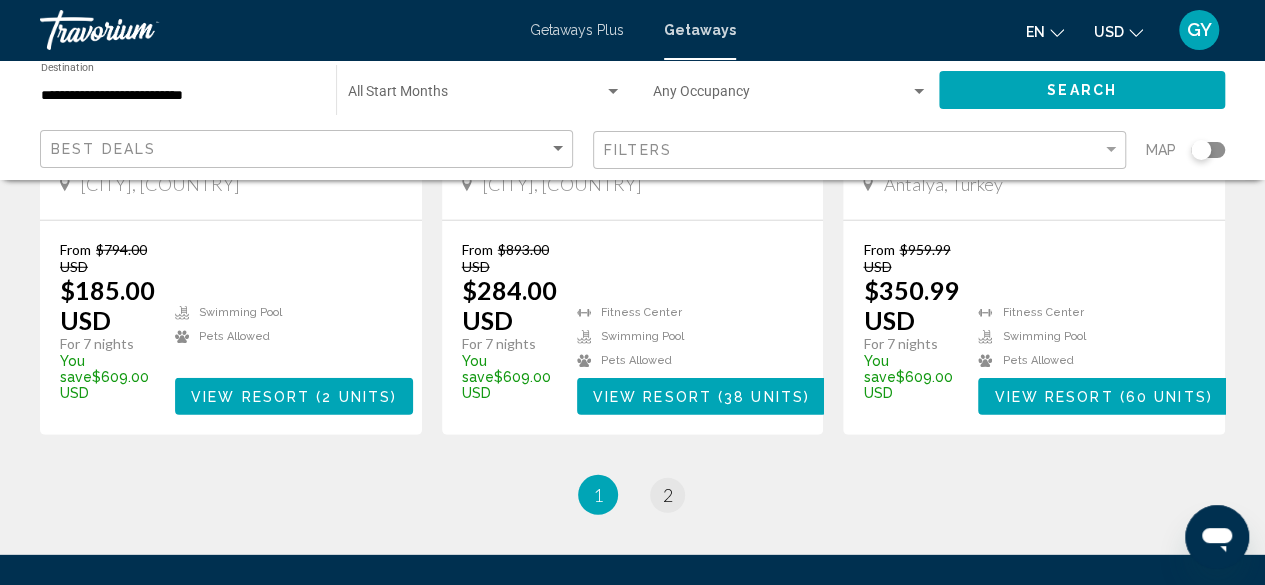 scroll, scrollTop: 0, scrollLeft: 0, axis: both 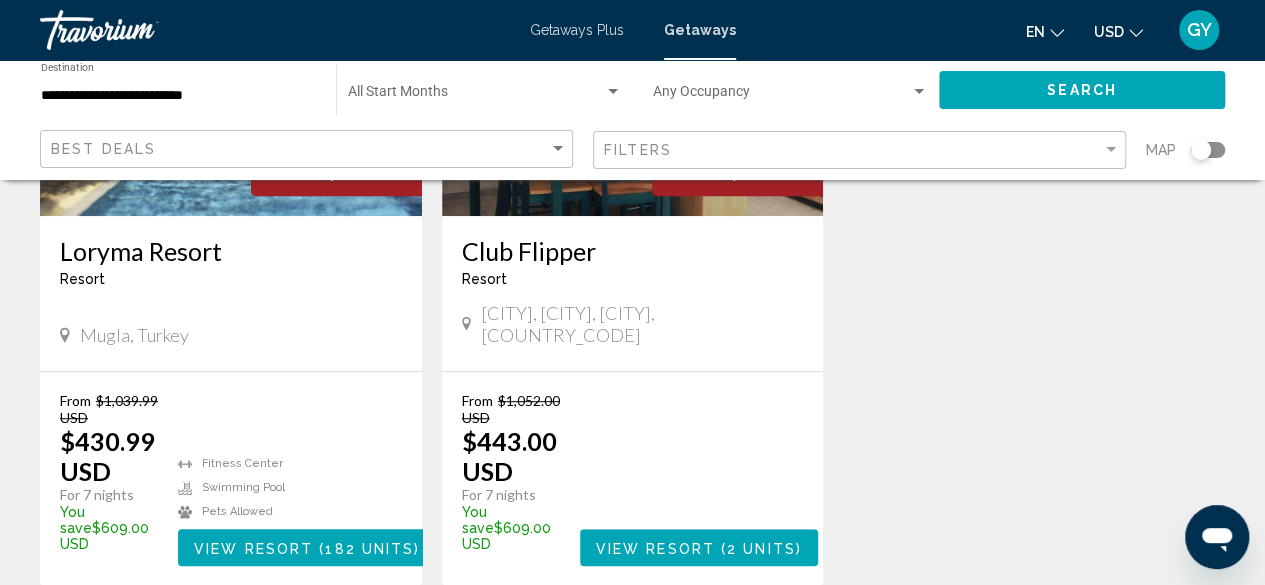 click on "View Resort" at bounding box center [253, 548] 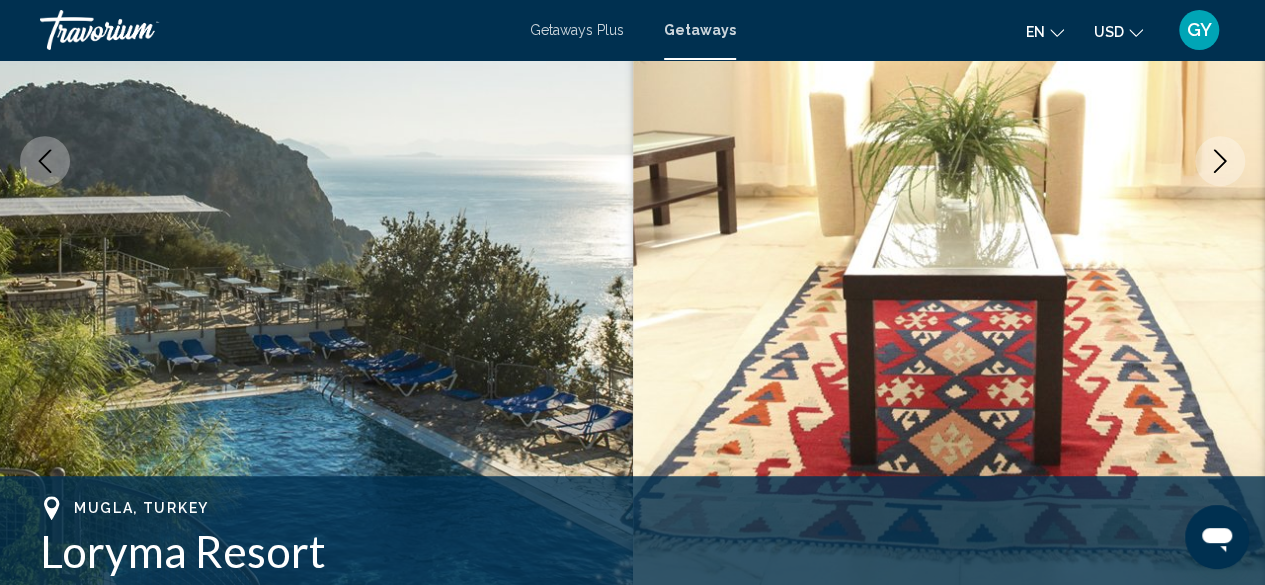 scroll, scrollTop: 242, scrollLeft: 0, axis: vertical 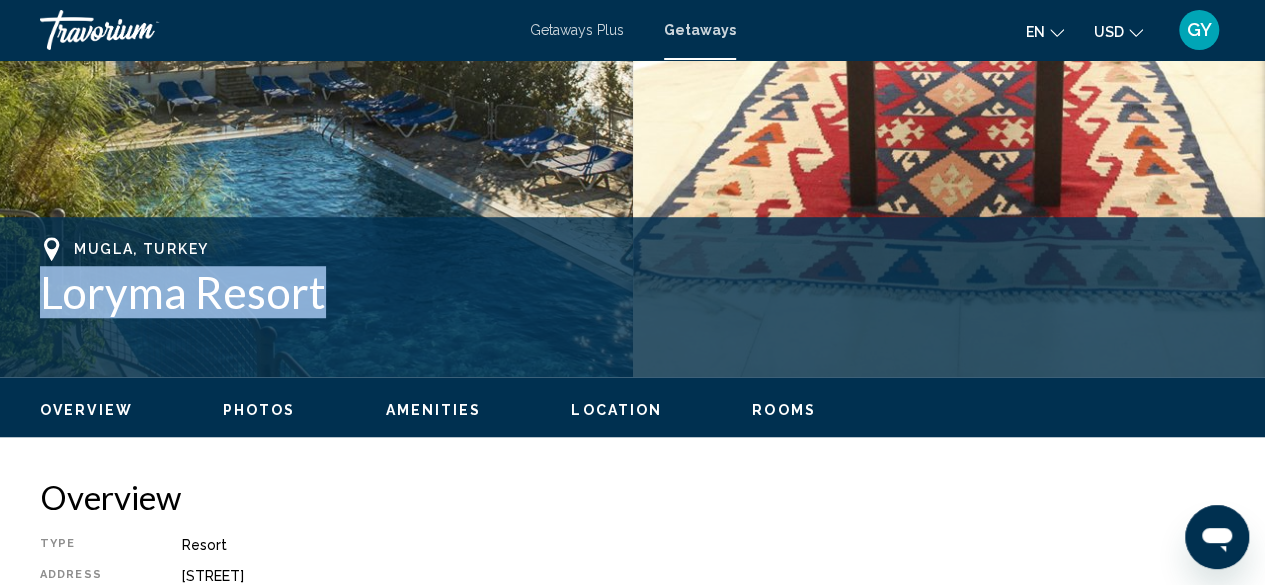 drag, startPoint x: 324, startPoint y: 303, endPoint x: 0, endPoint y: 315, distance: 324.22214 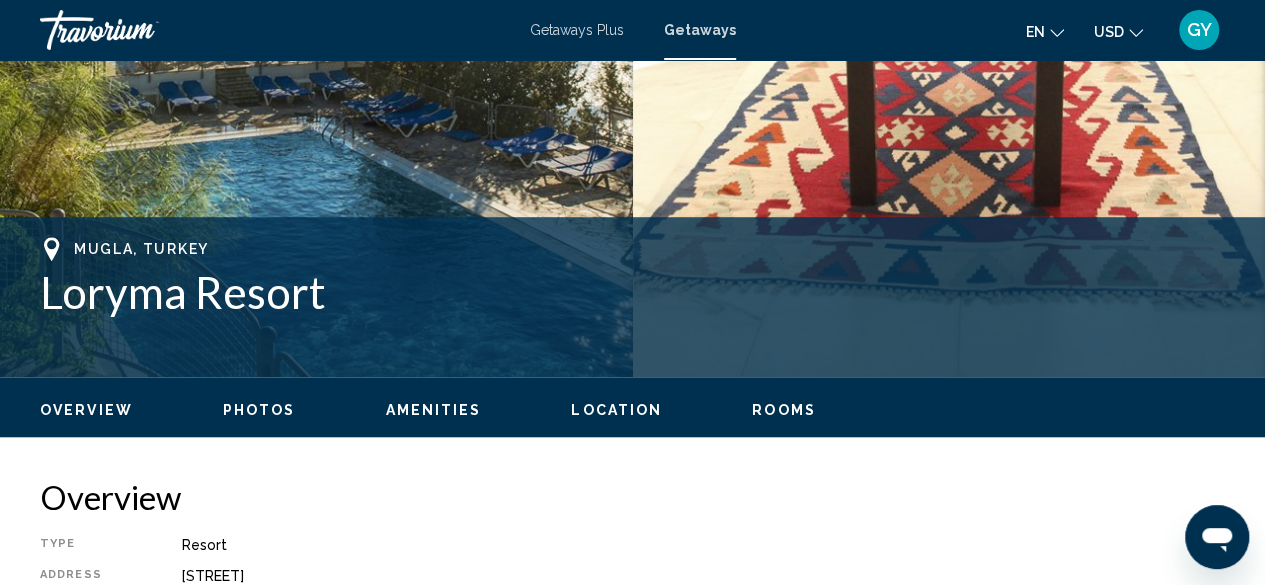 click on "Overview Type Resort All-Inclusive No All-Inclusive Address [STREET] [NUMBER] [STREET] [CITY], [COUNTRY] Description Experience nature's paradise at Loryma Resort in Turunç, on the eastern coast of Turkey. Take in the views of the beautiful Turunç Bay, and the rolling hills and forests of the Bozburun Peninsula from the comfort of the resort's spacious terrace. The restaurant serves up a menu of delicious fresh food using local ingredients, while recreation is catered for with sports activities including nature walks and sea kayaking. There's also a spa for the ultimate combination of relaxation and nature. Read more" at bounding box center (632, 598) 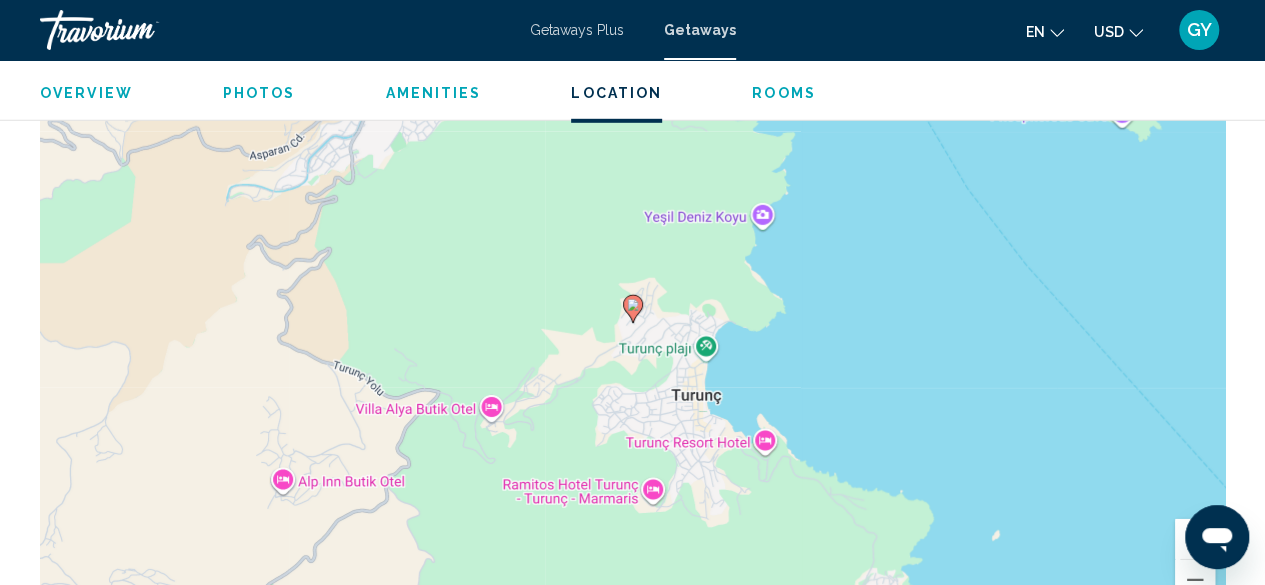 scroll, scrollTop: 3020, scrollLeft: 0, axis: vertical 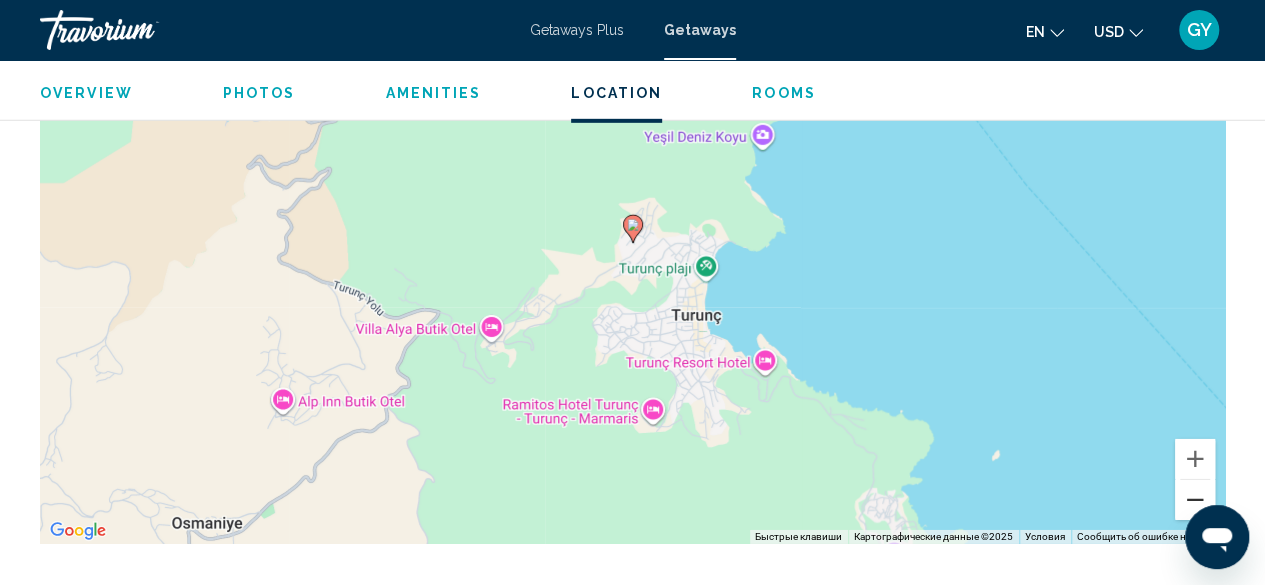 click at bounding box center [1195, 500] 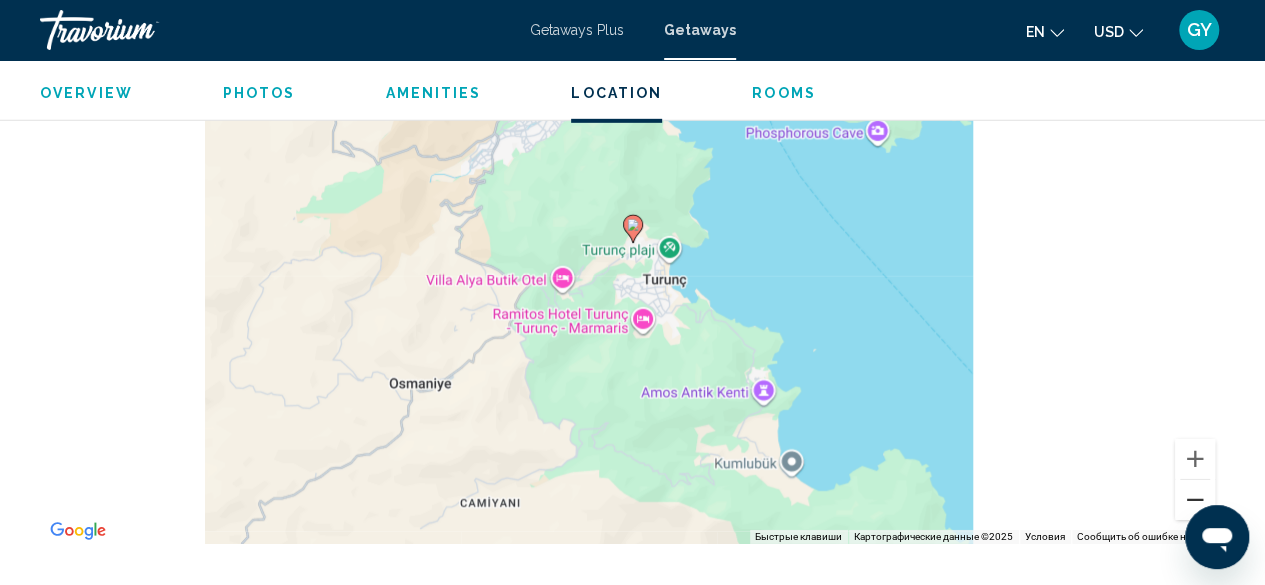 click at bounding box center [1195, 500] 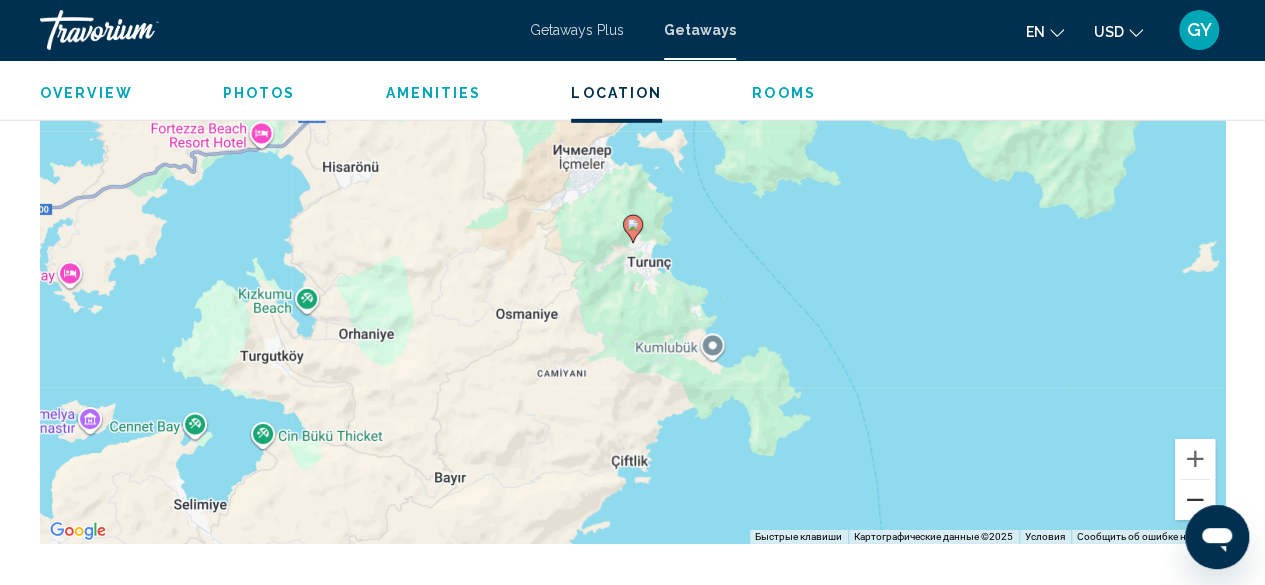 click at bounding box center (1195, 500) 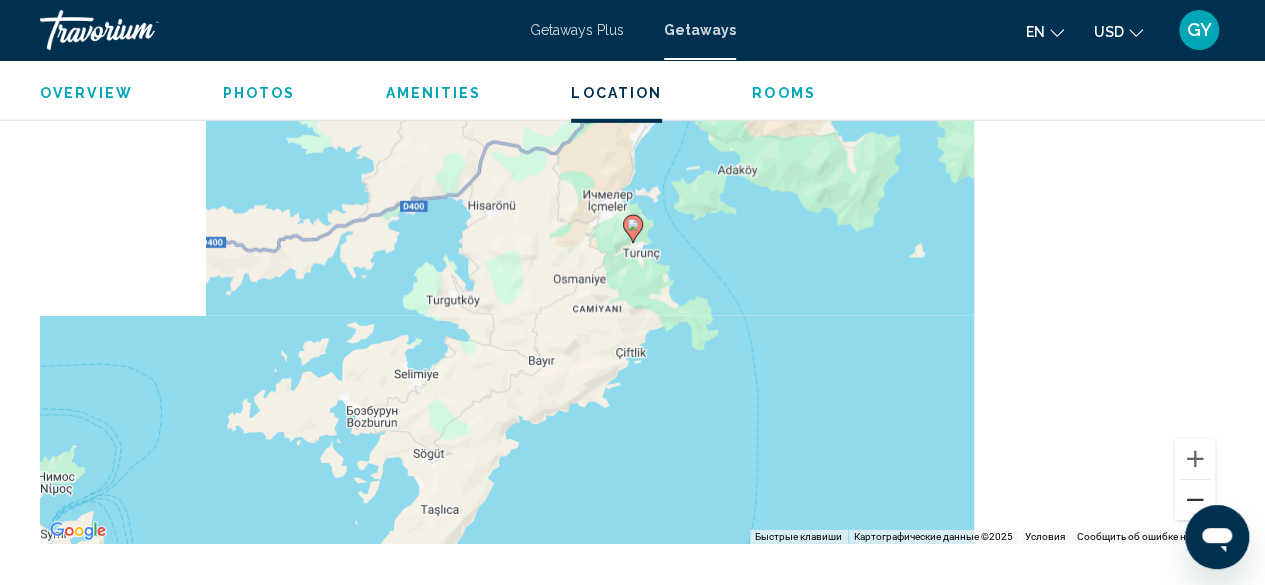click at bounding box center (1195, 500) 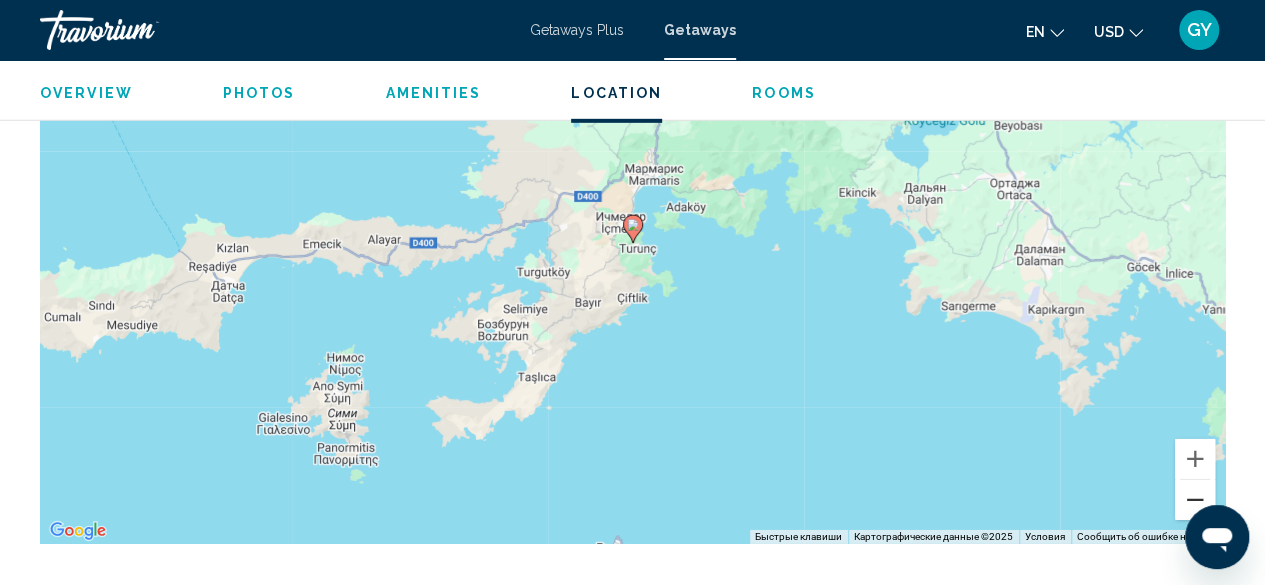 click at bounding box center [1195, 500] 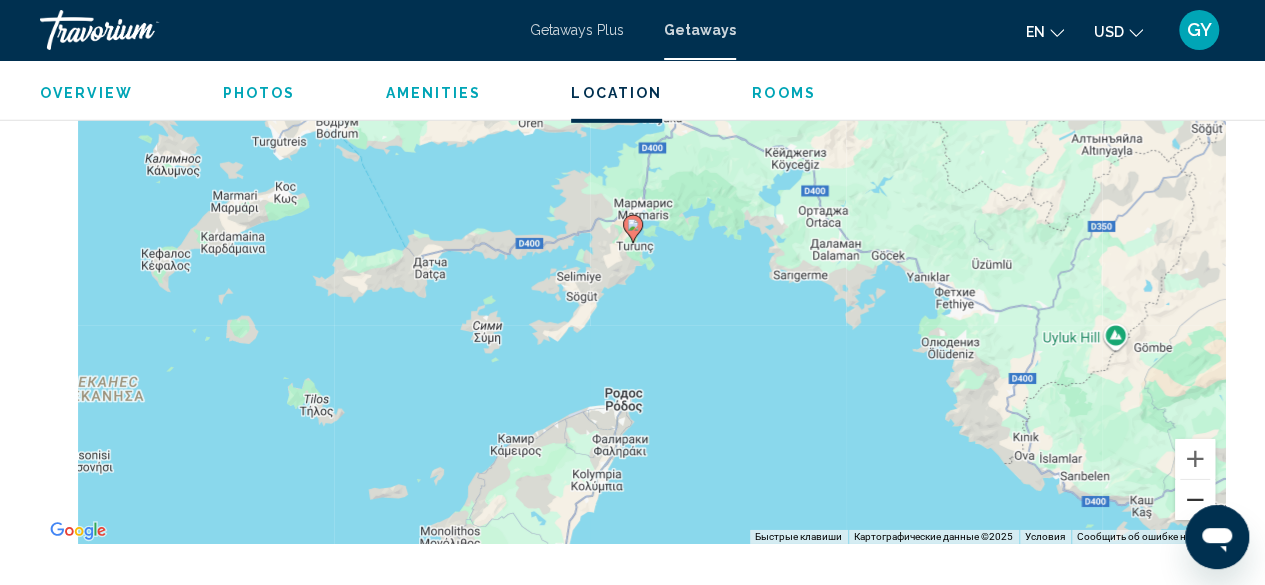 click at bounding box center (1195, 500) 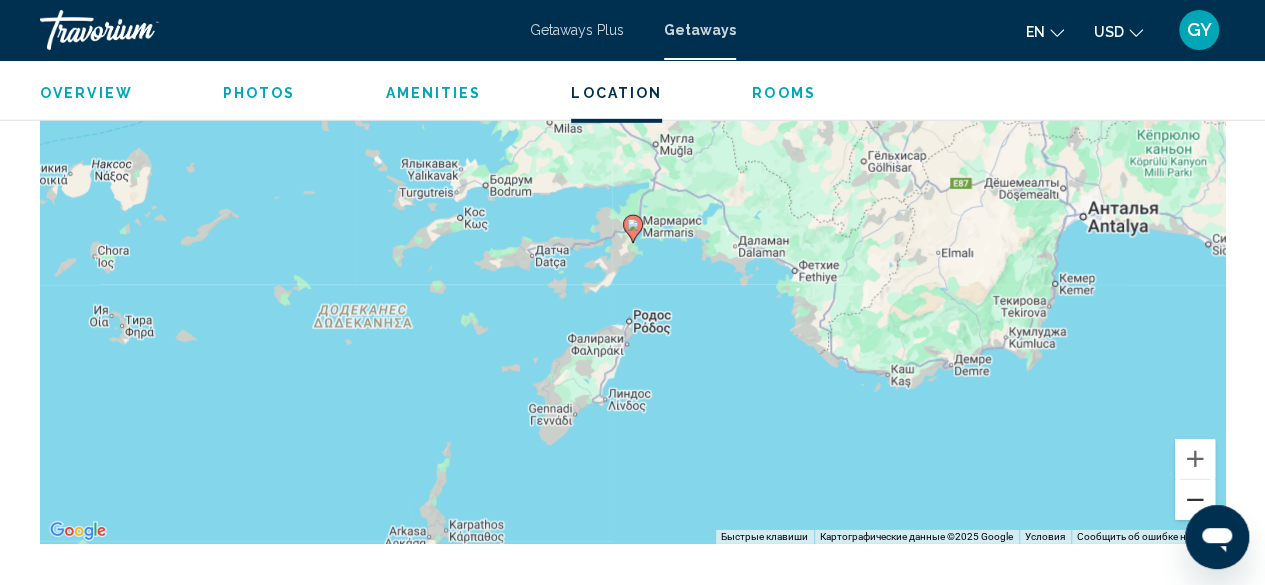 type 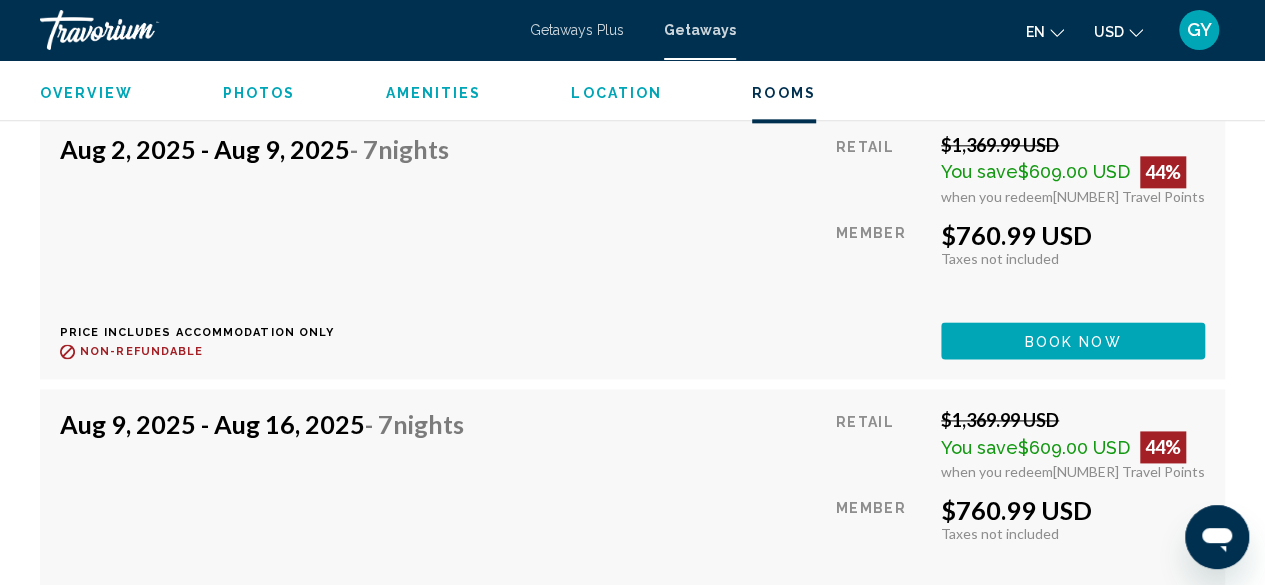 scroll, scrollTop: 4919, scrollLeft: 0, axis: vertical 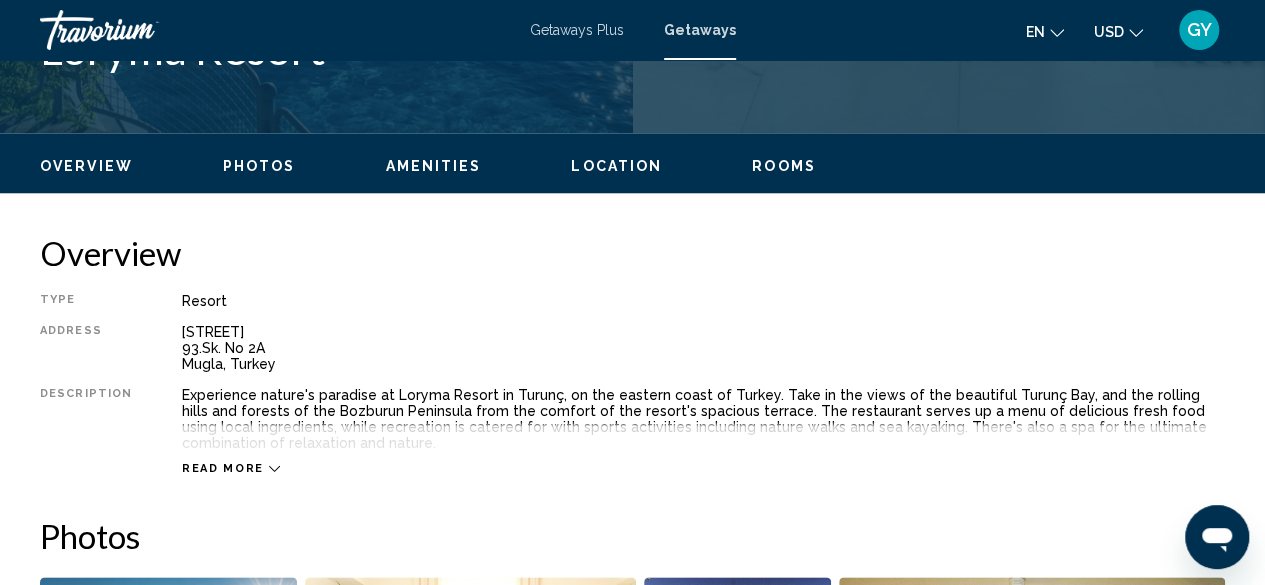 click at bounding box center (274, 468) 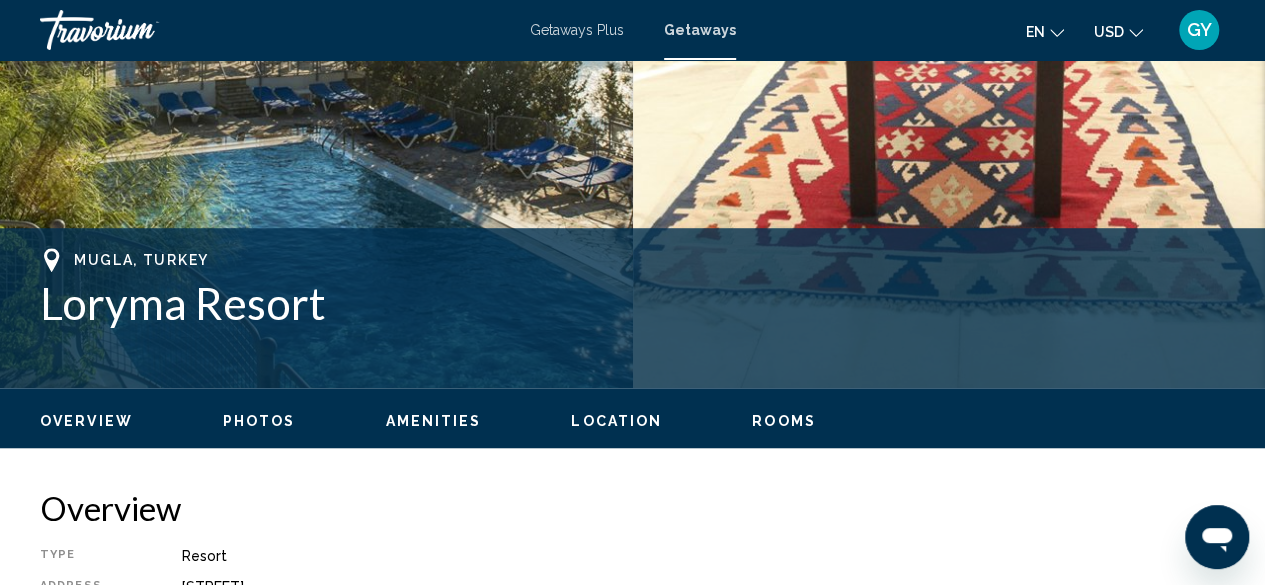 scroll, scrollTop: 466, scrollLeft: 0, axis: vertical 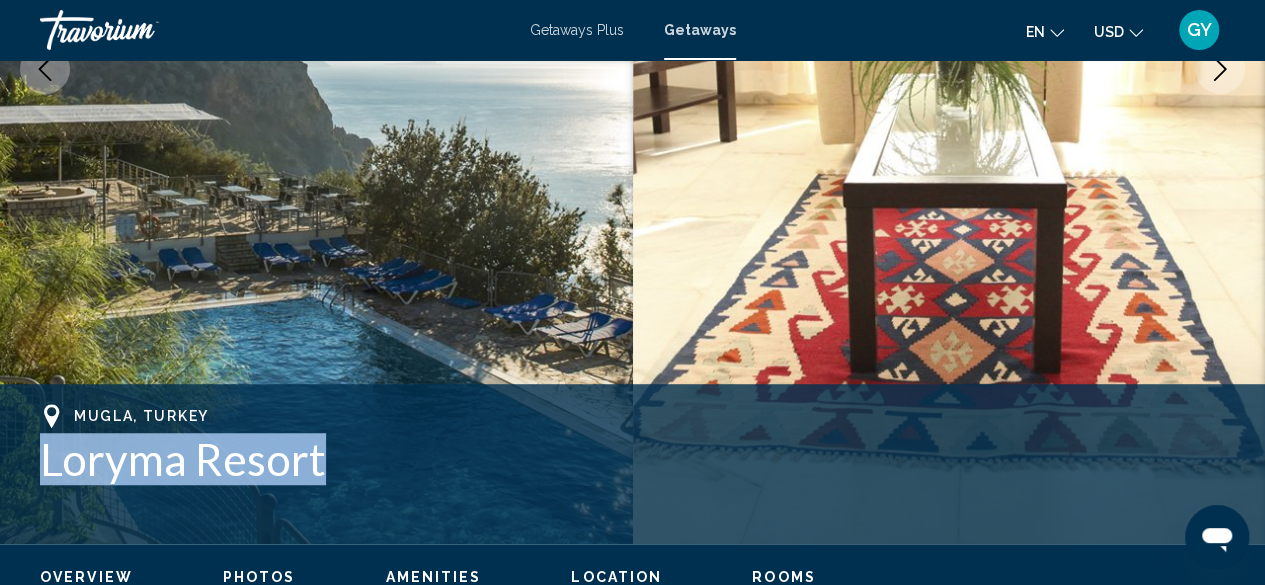drag, startPoint x: 328, startPoint y: 457, endPoint x: 0, endPoint y: 483, distance: 329.02887 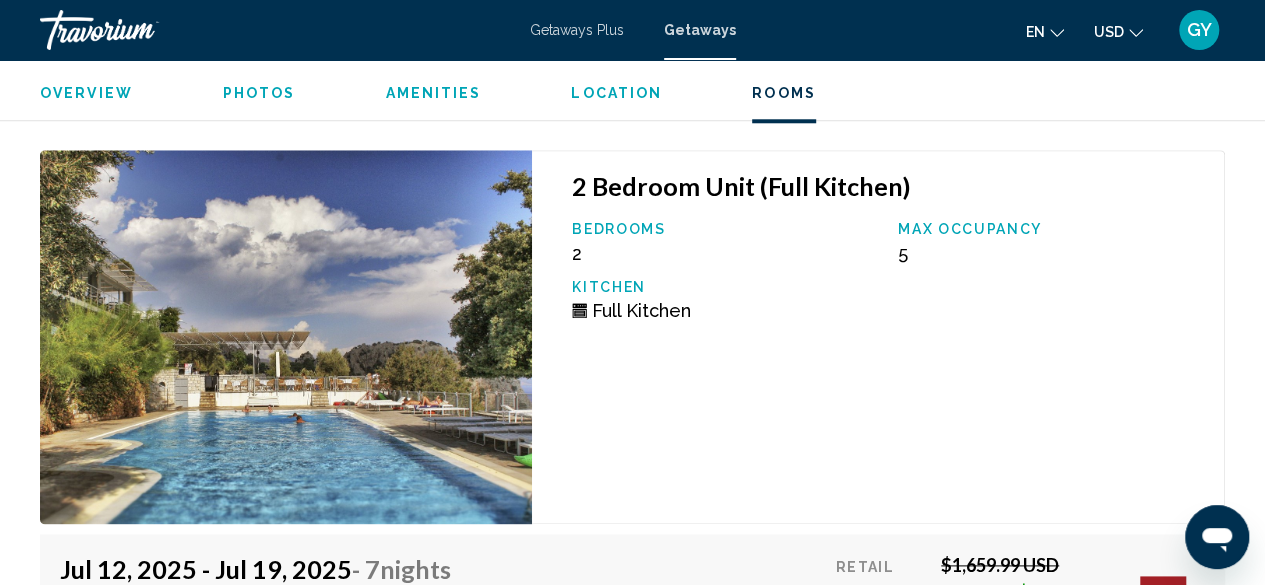 scroll, scrollTop: 8546, scrollLeft: 0, axis: vertical 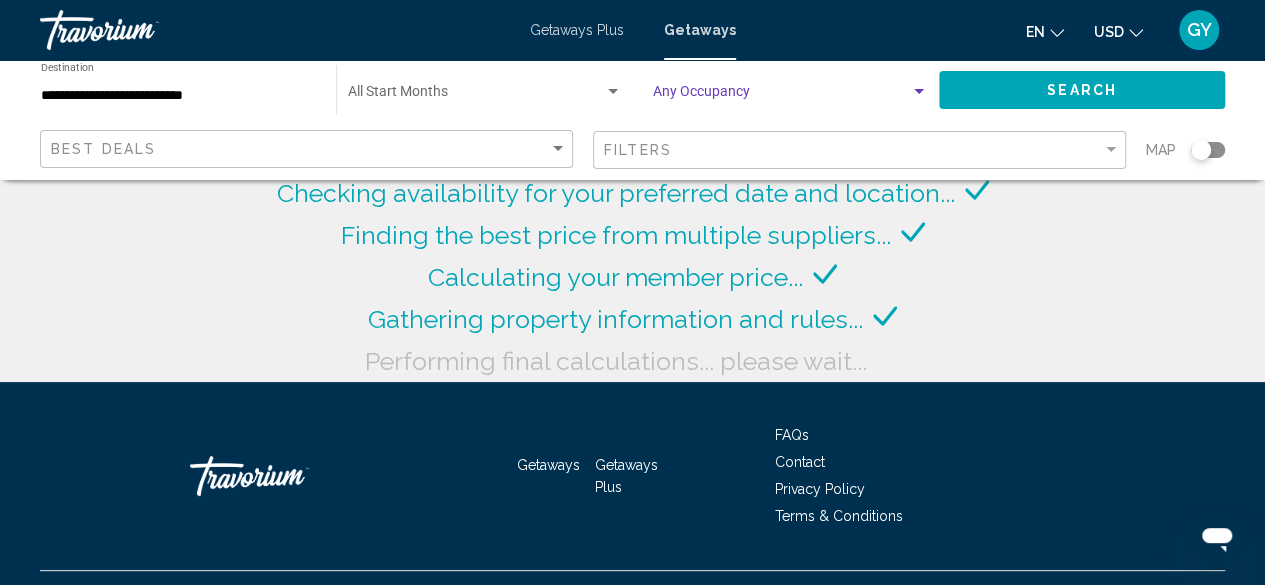 click at bounding box center [919, 92] 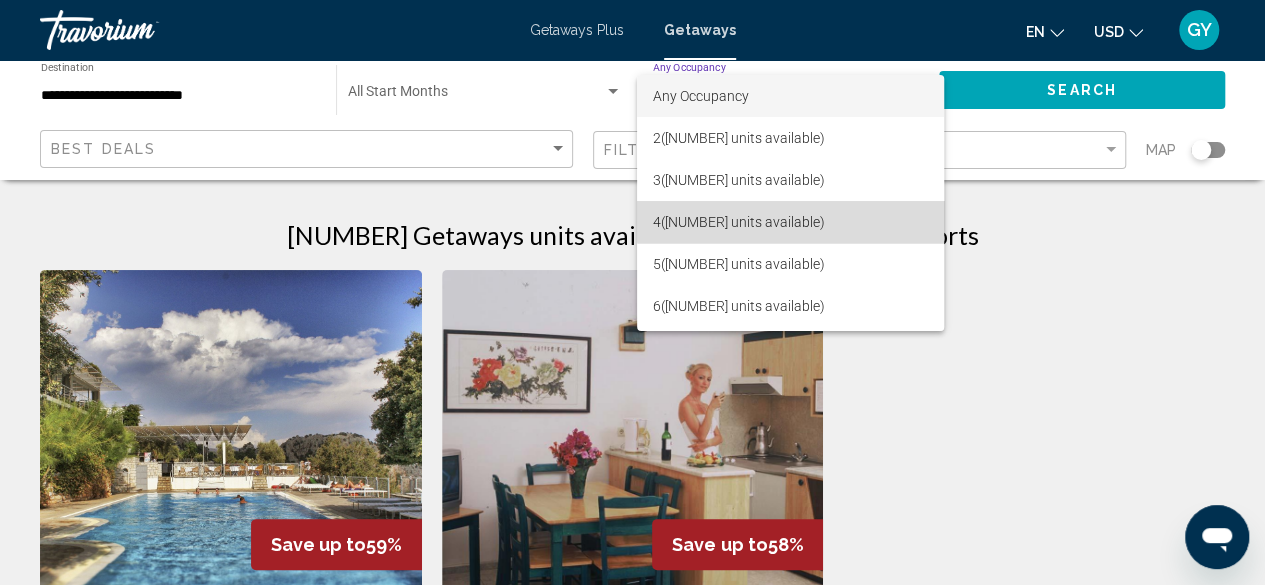 click on "[NUMBER]  ([NUMBER] units available)" at bounding box center (790, 222) 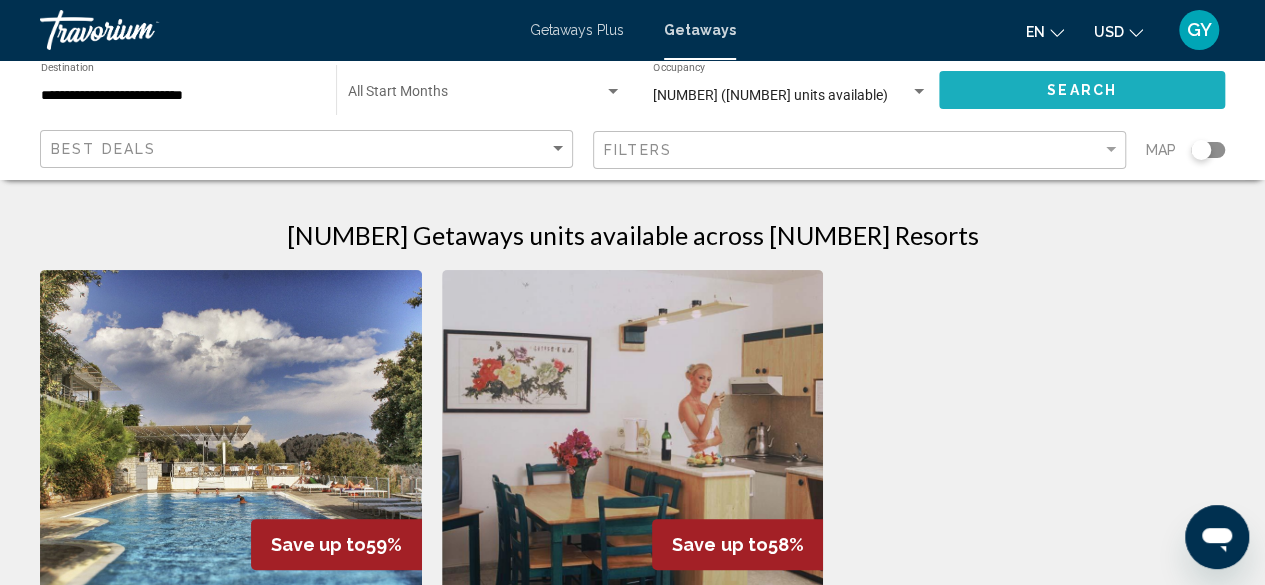 click on "Search" at bounding box center (1082, 89) 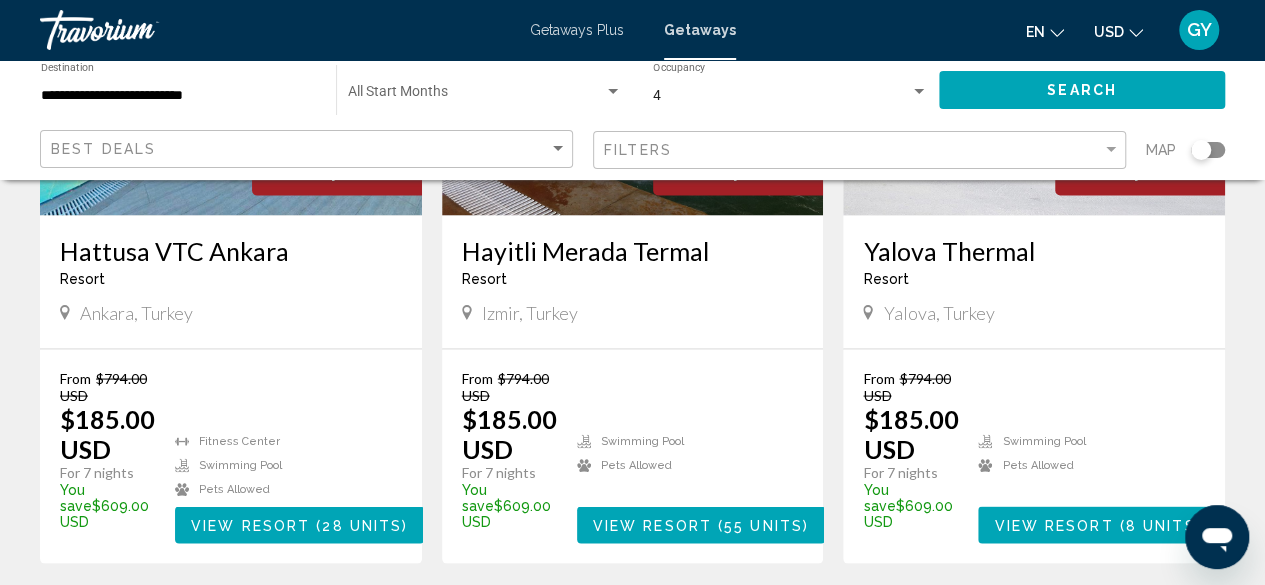 scroll, scrollTop: 1800, scrollLeft: 0, axis: vertical 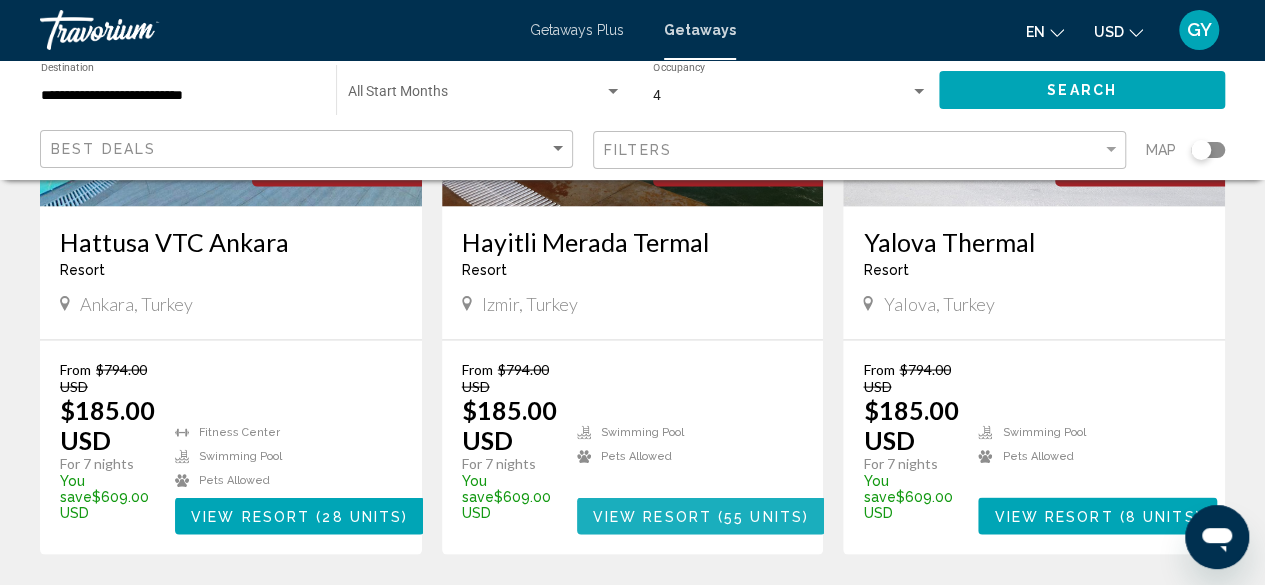 click on "View Resort    ( [NUMBER] units )" at bounding box center [701, 515] 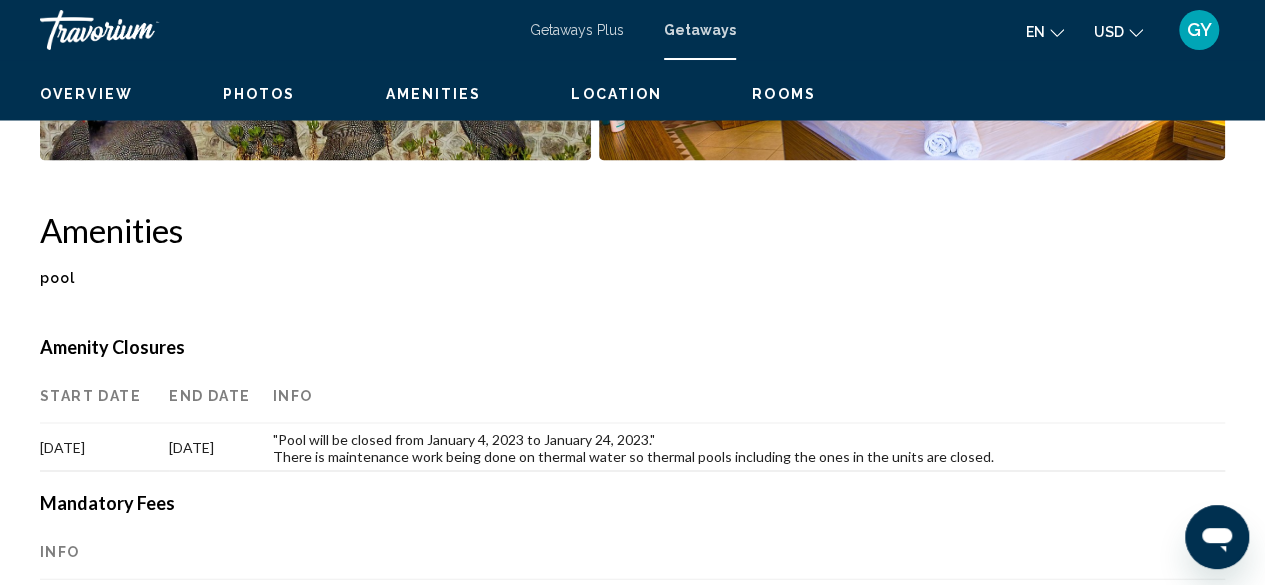 scroll, scrollTop: 242, scrollLeft: 0, axis: vertical 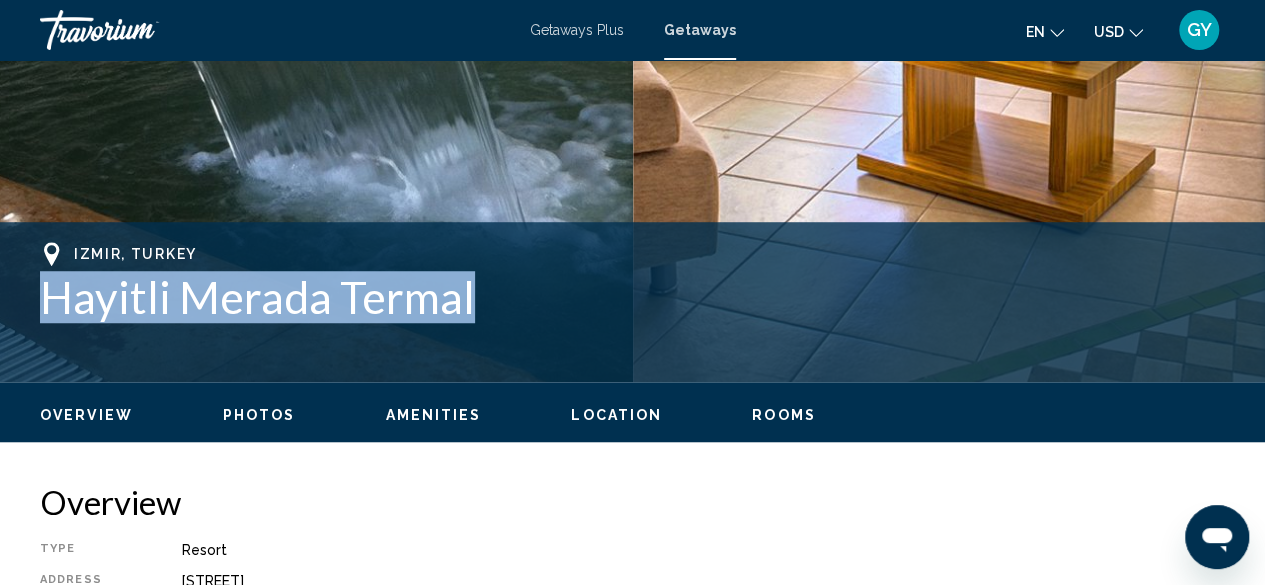 drag, startPoint x: 468, startPoint y: 295, endPoint x: 0, endPoint y: 293, distance: 468.00427 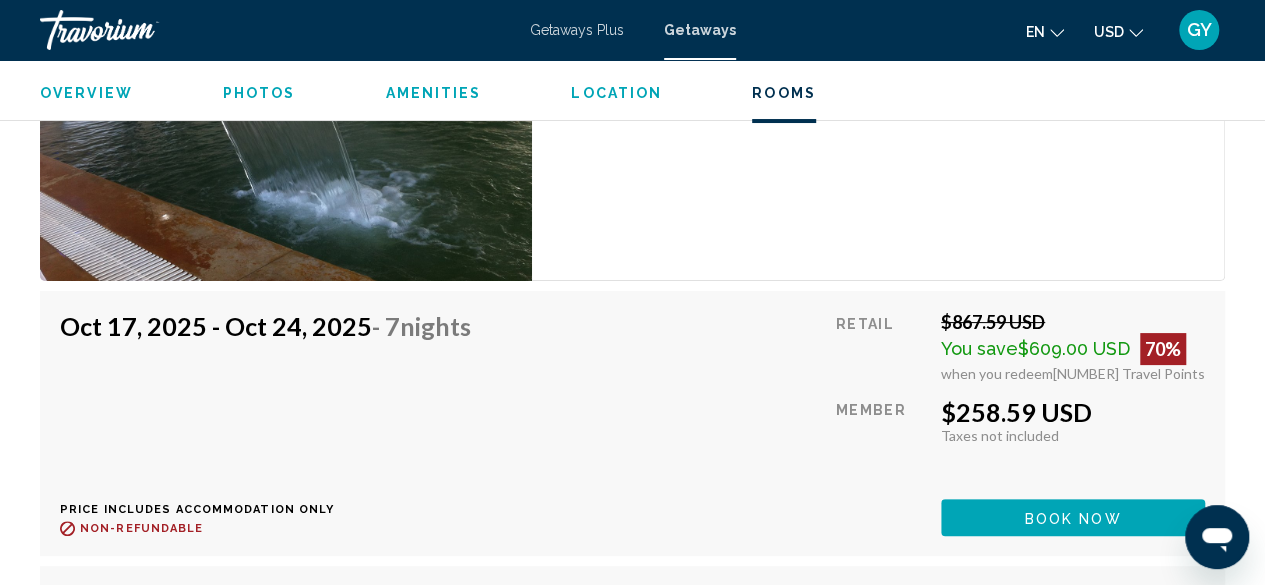 scroll, scrollTop: 3834, scrollLeft: 0, axis: vertical 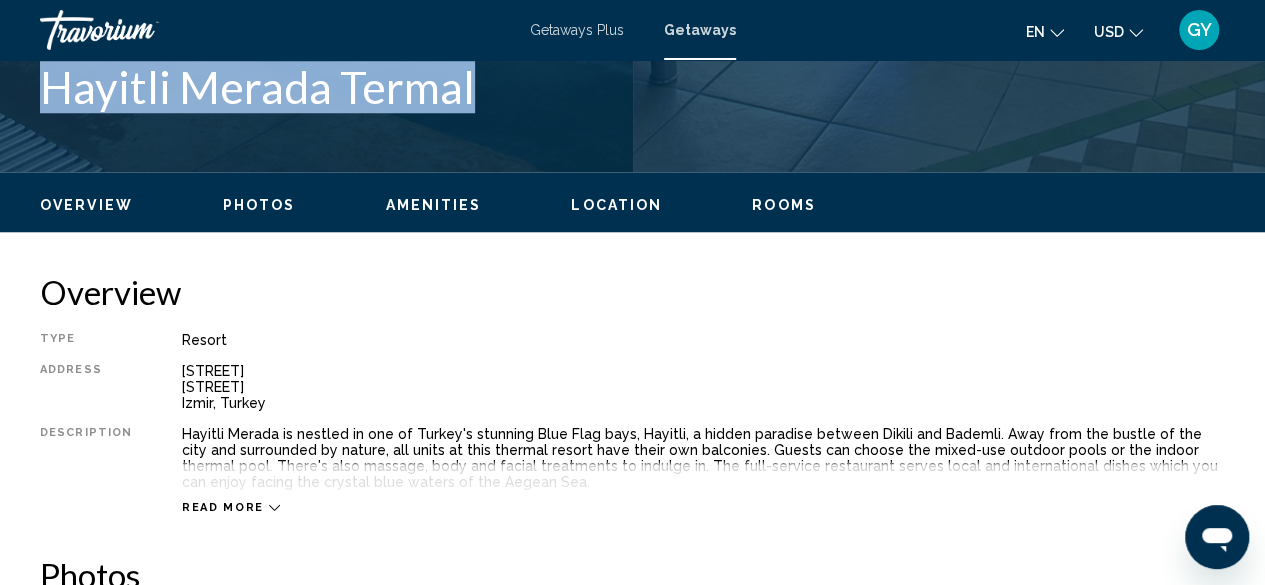 click on "Read more" at bounding box center [223, 507] 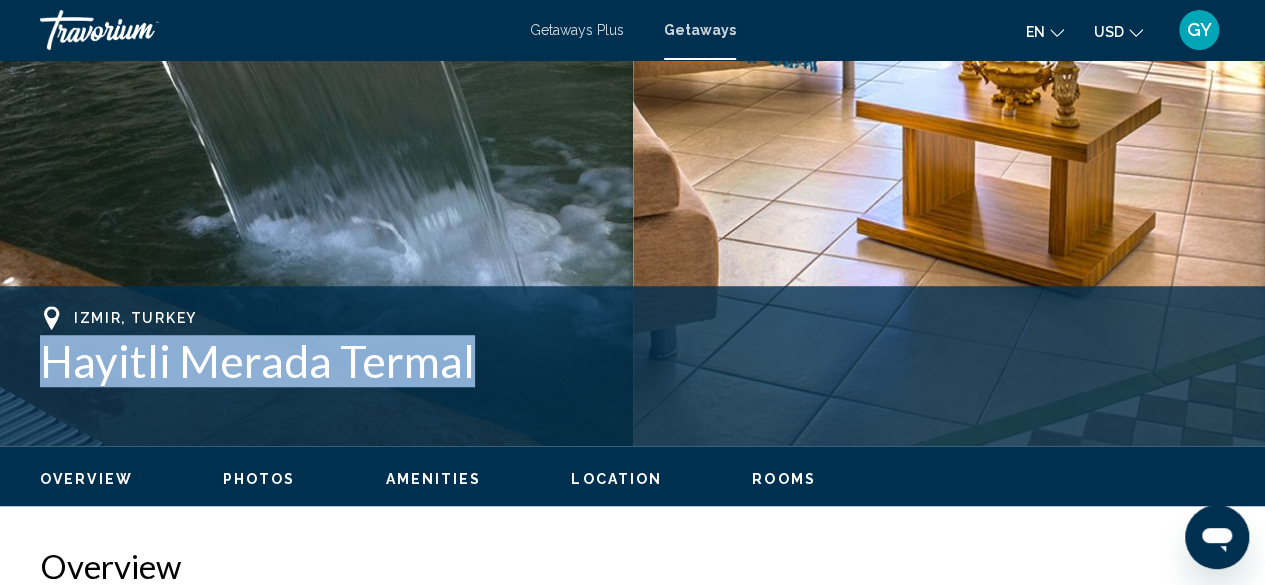 scroll, scrollTop: 576, scrollLeft: 0, axis: vertical 